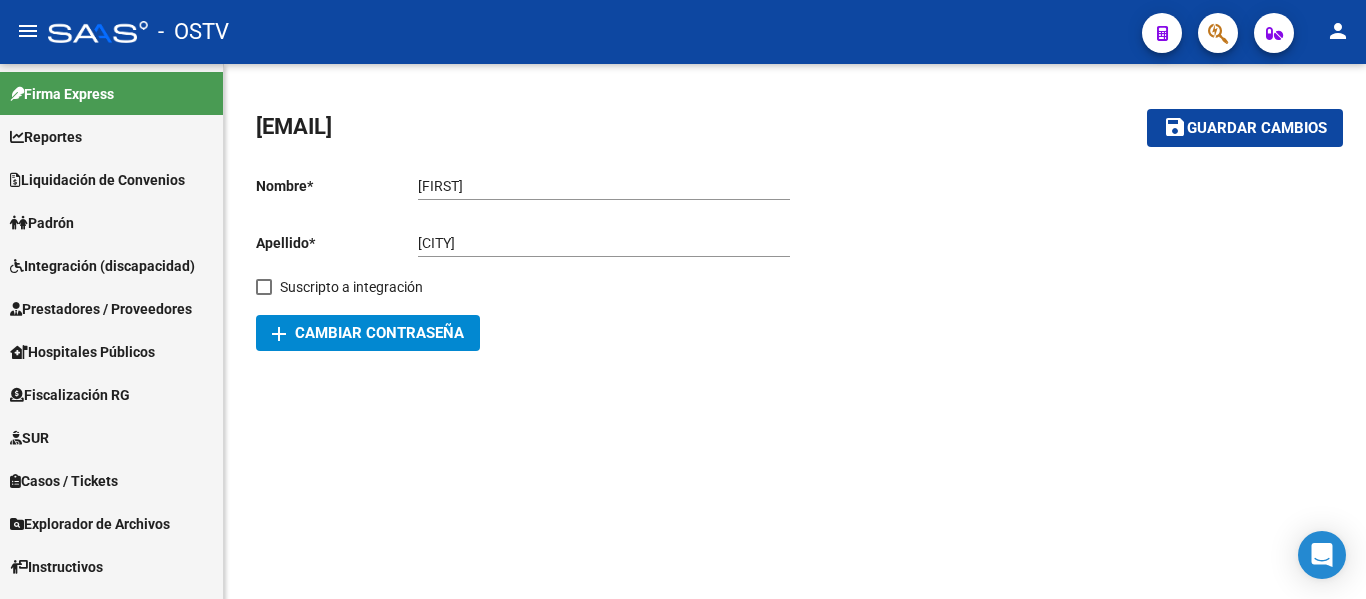 scroll, scrollTop: 0, scrollLeft: 0, axis: both 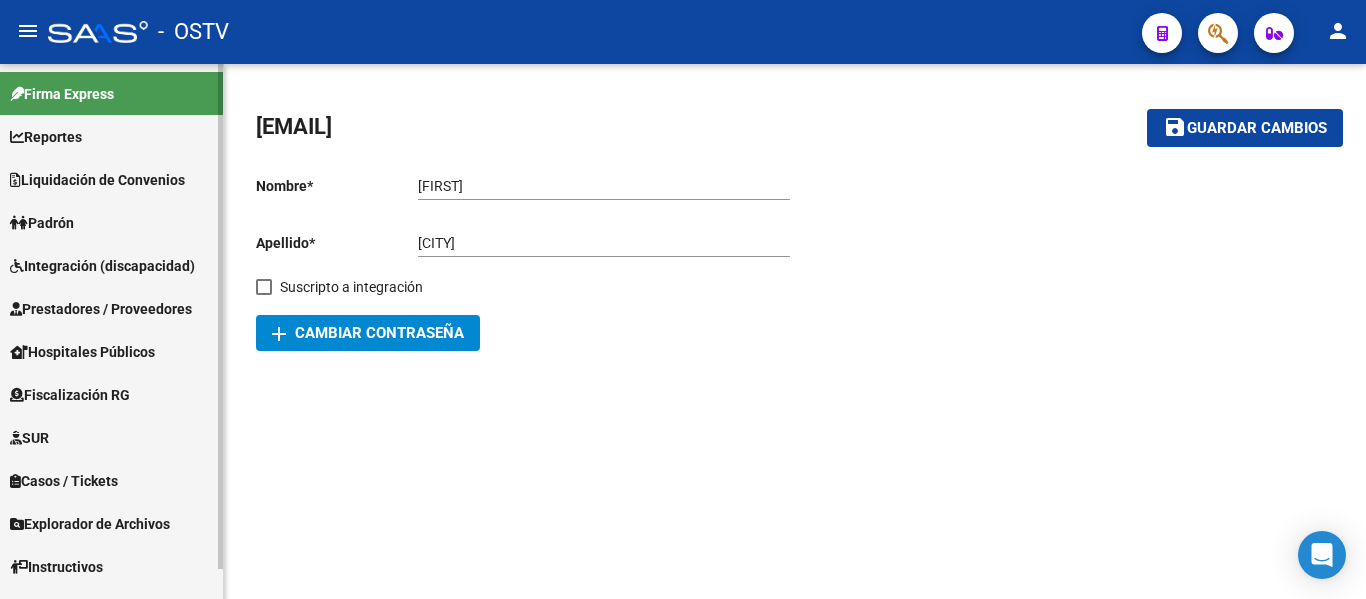 click on "Liquidación de Convenios" at bounding box center (111, 179) 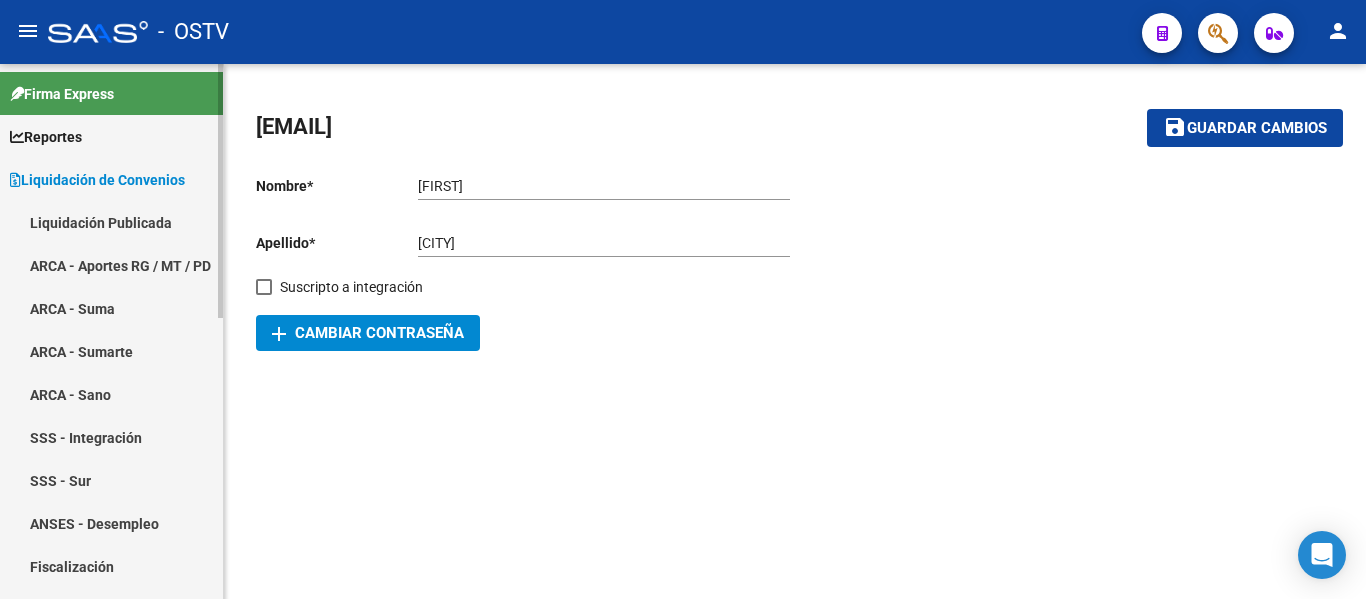 click on "Liquidación Publicada" at bounding box center [111, 222] 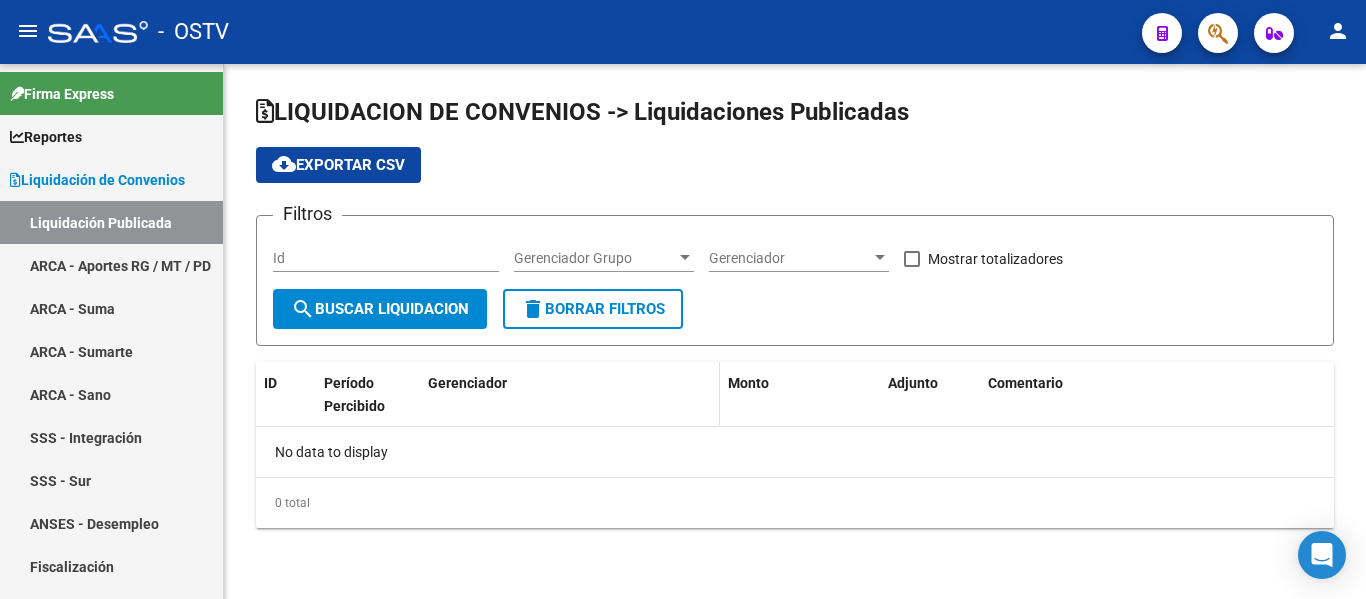 checkbox on "true" 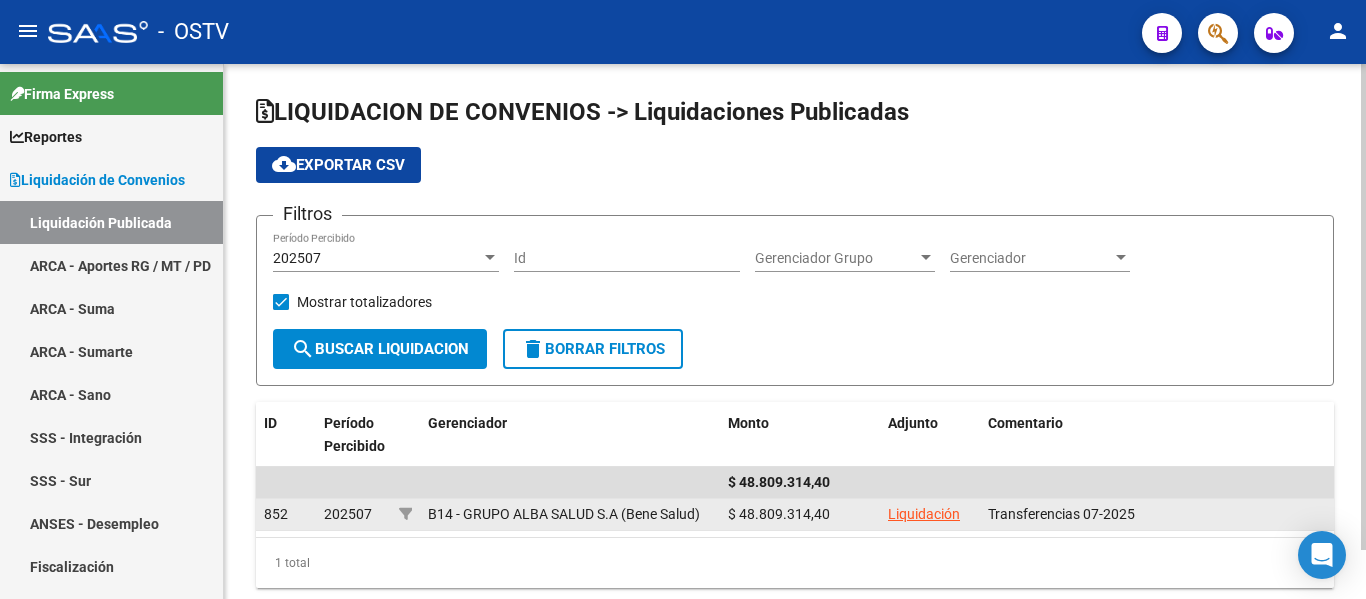 click on "Liquidación" 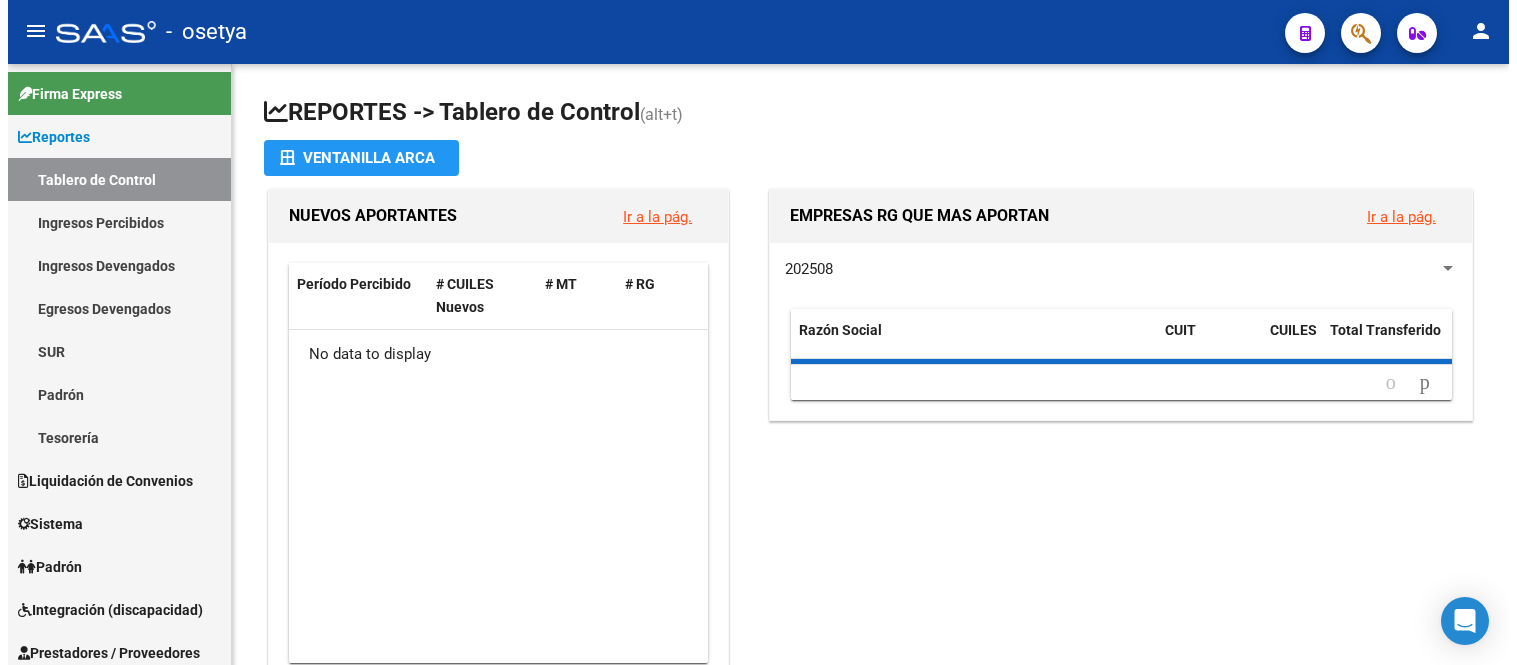 scroll, scrollTop: 0, scrollLeft: 0, axis: both 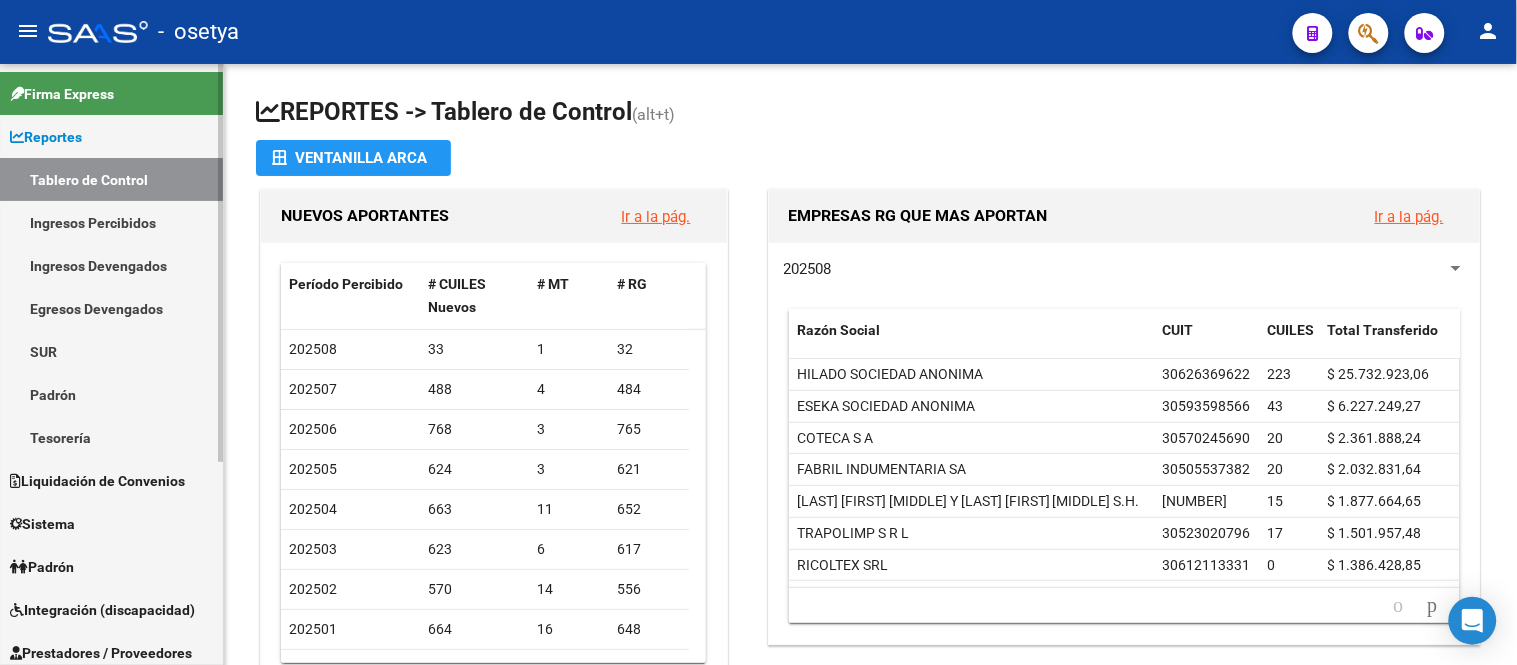 click on "Tesorería" at bounding box center [111, 437] 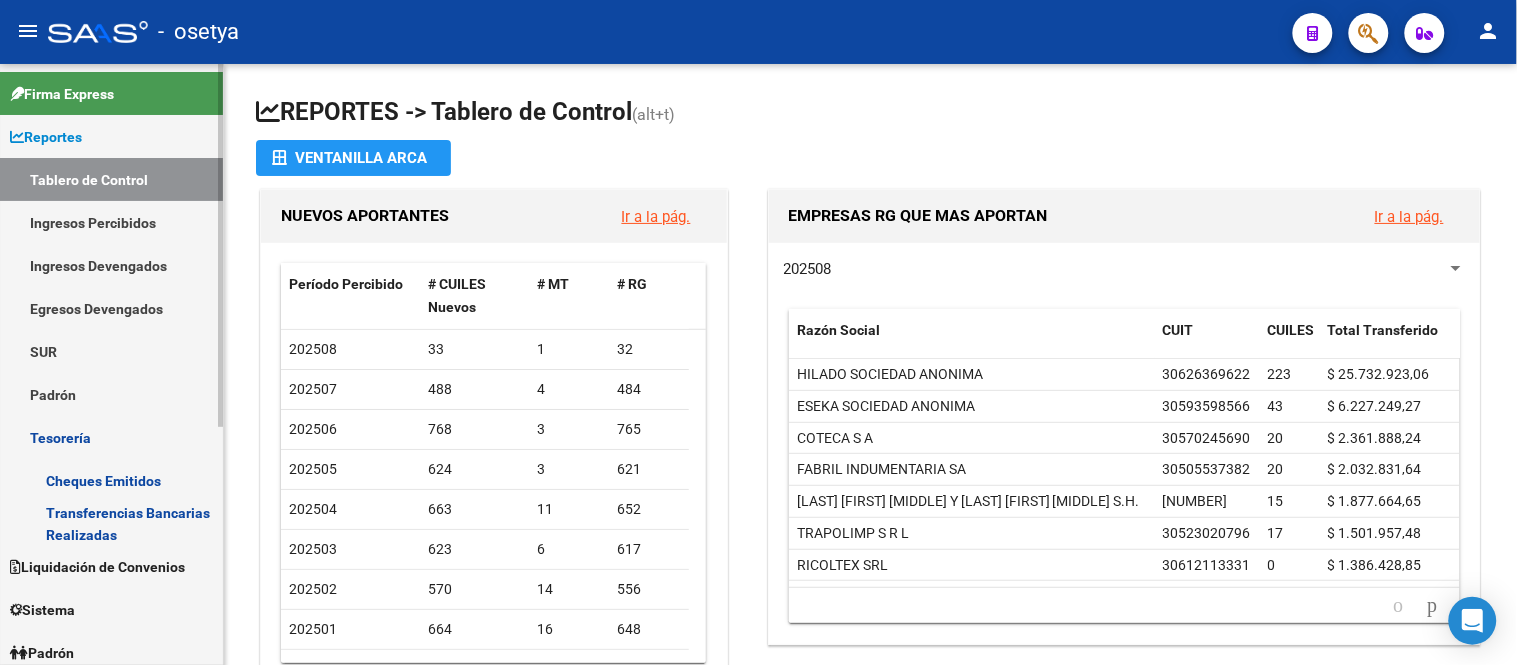 click on "Liquidación de Convenios" at bounding box center [97, 567] 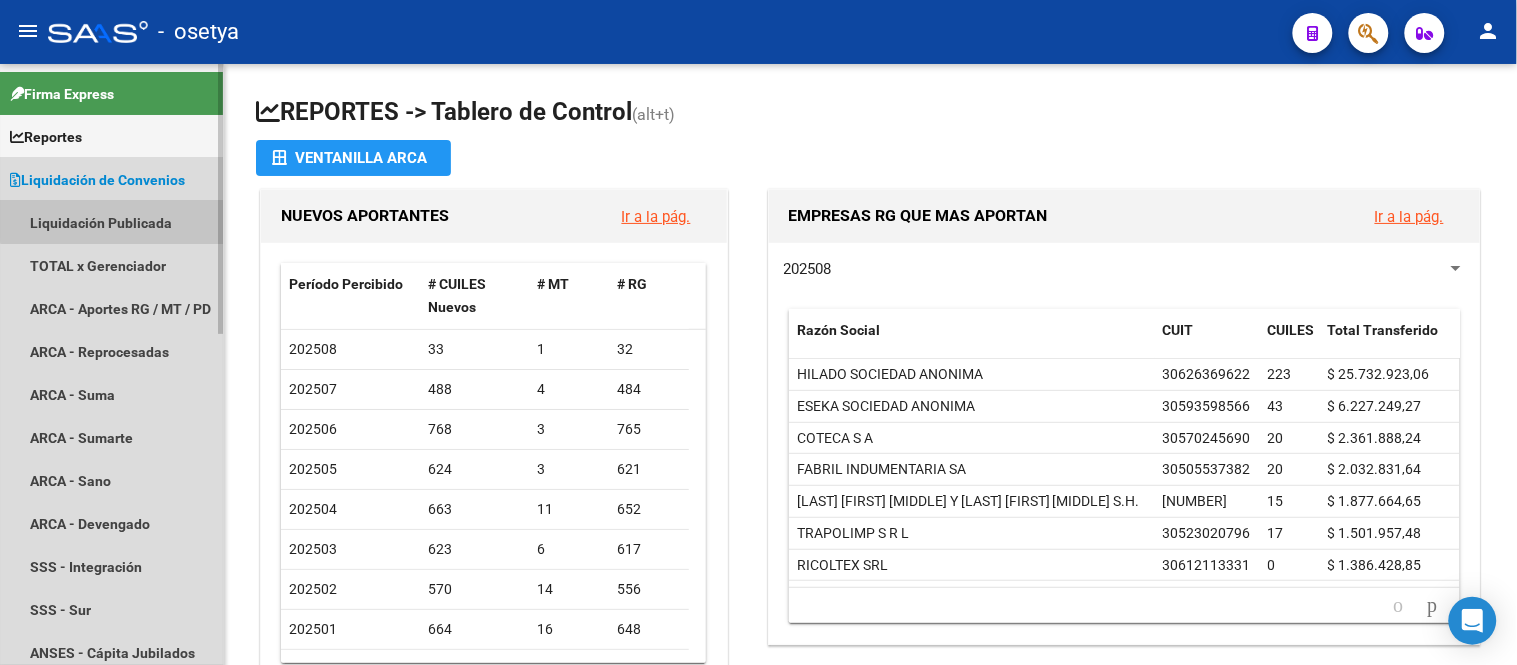 click on "Liquidación Publicada" at bounding box center (111, 222) 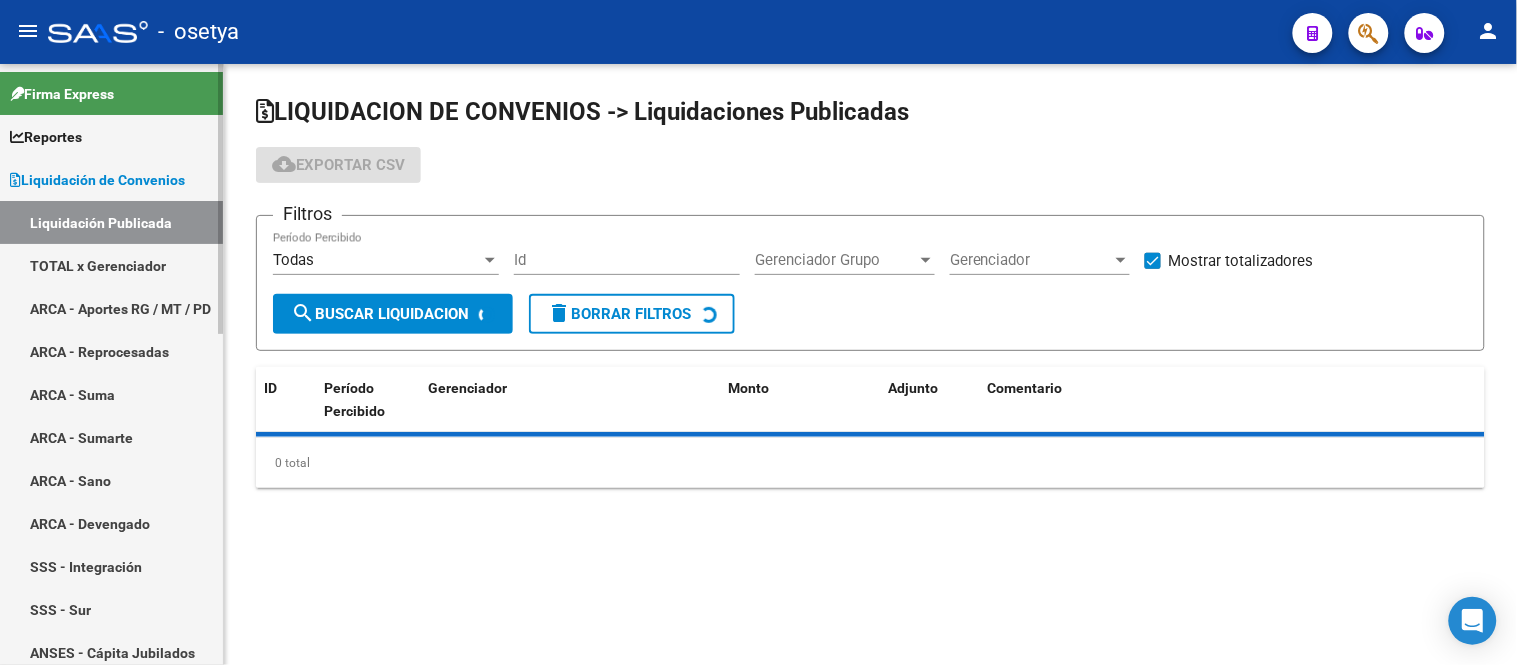 checkbox on "true" 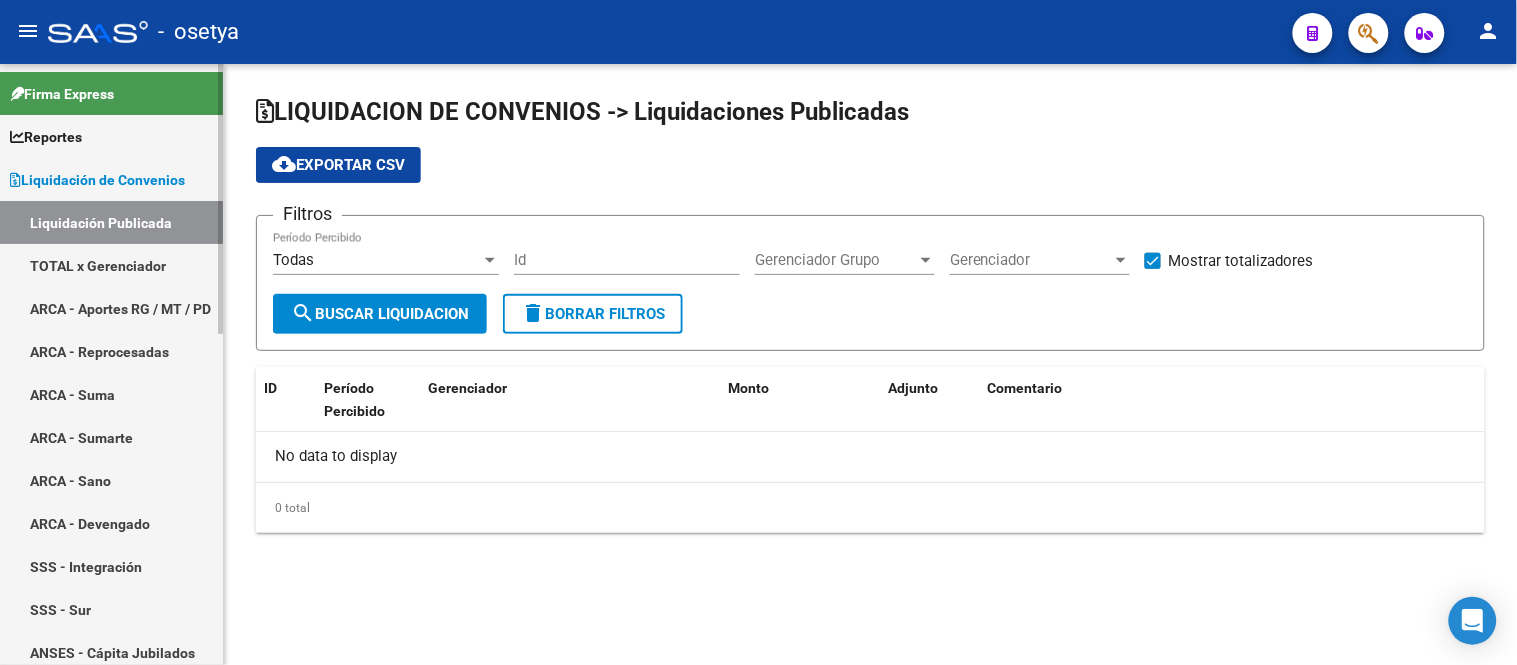 click on "TOTAL x Gerenciador" at bounding box center (111, 265) 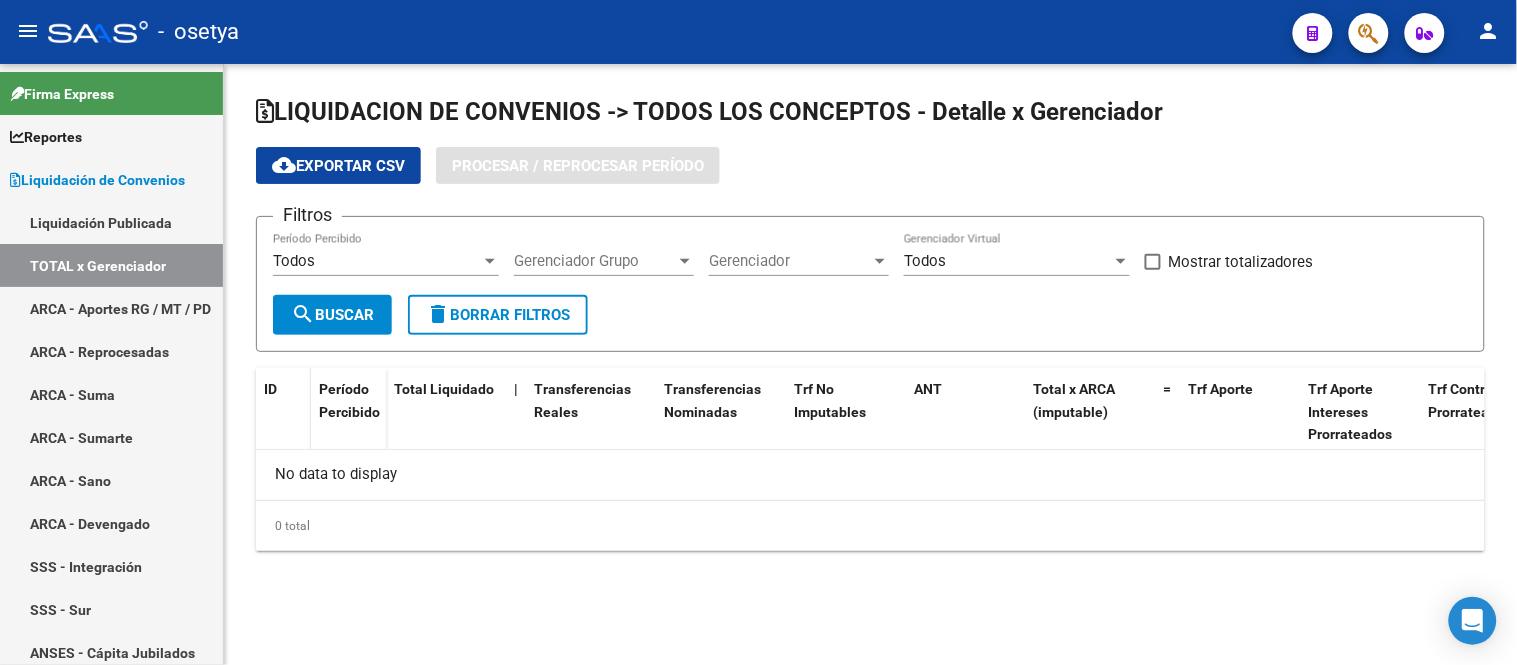 checkbox on "true" 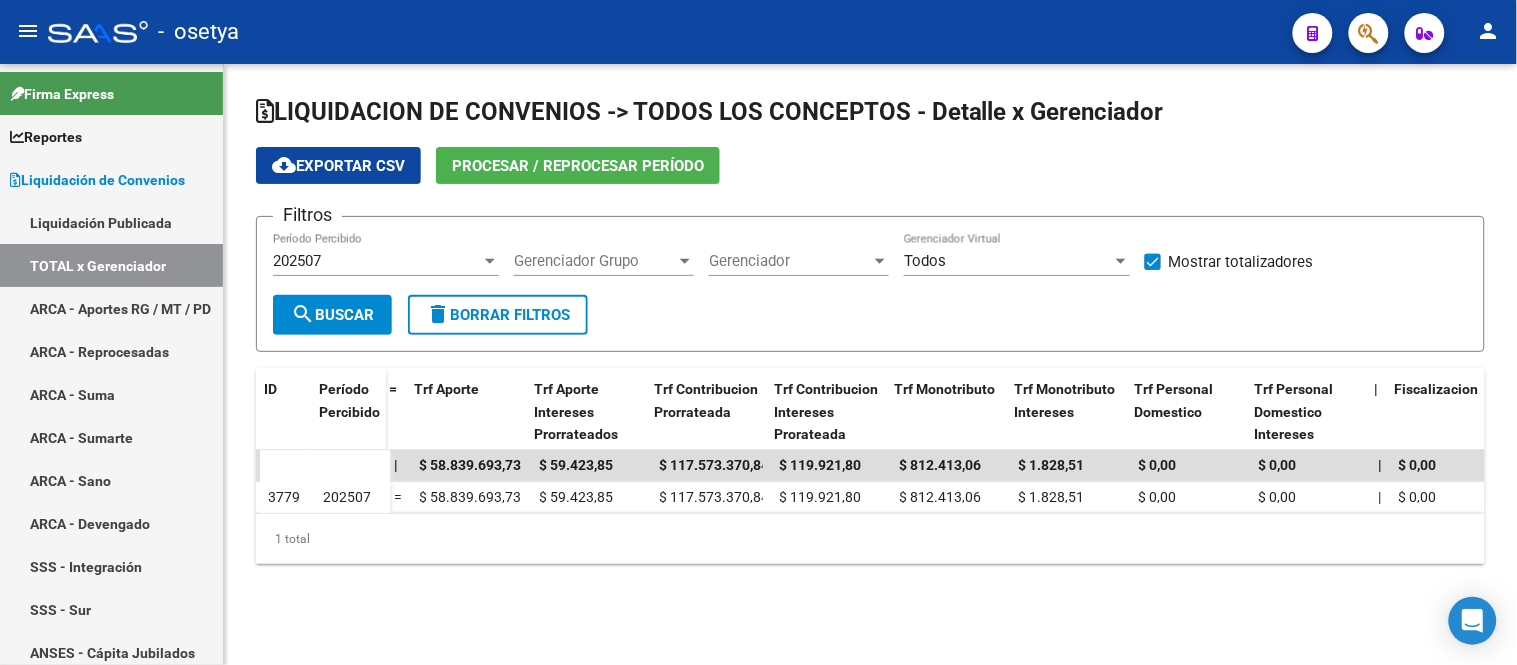 scroll, scrollTop: 0, scrollLeft: 774, axis: horizontal 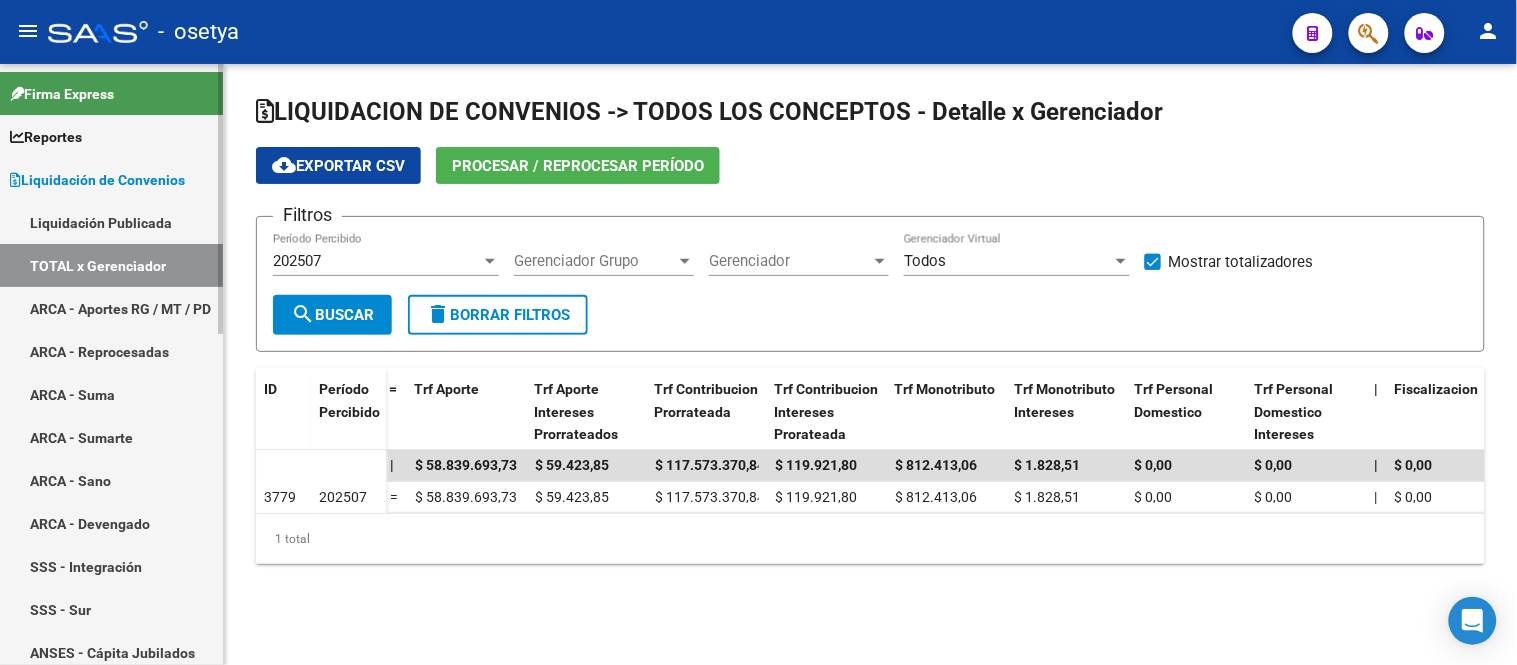 click on "ARCA - Aportes RG / MT / PD" at bounding box center [111, 308] 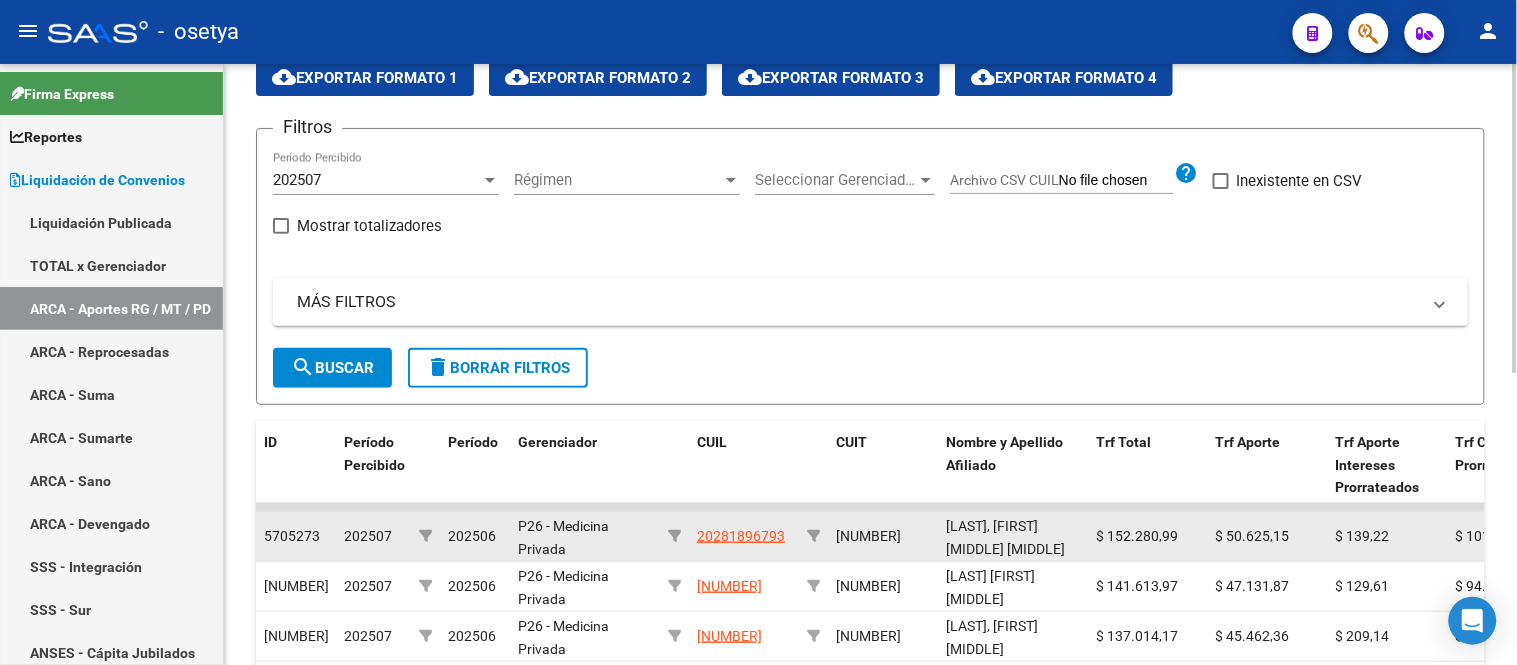 scroll, scrollTop: 0, scrollLeft: 0, axis: both 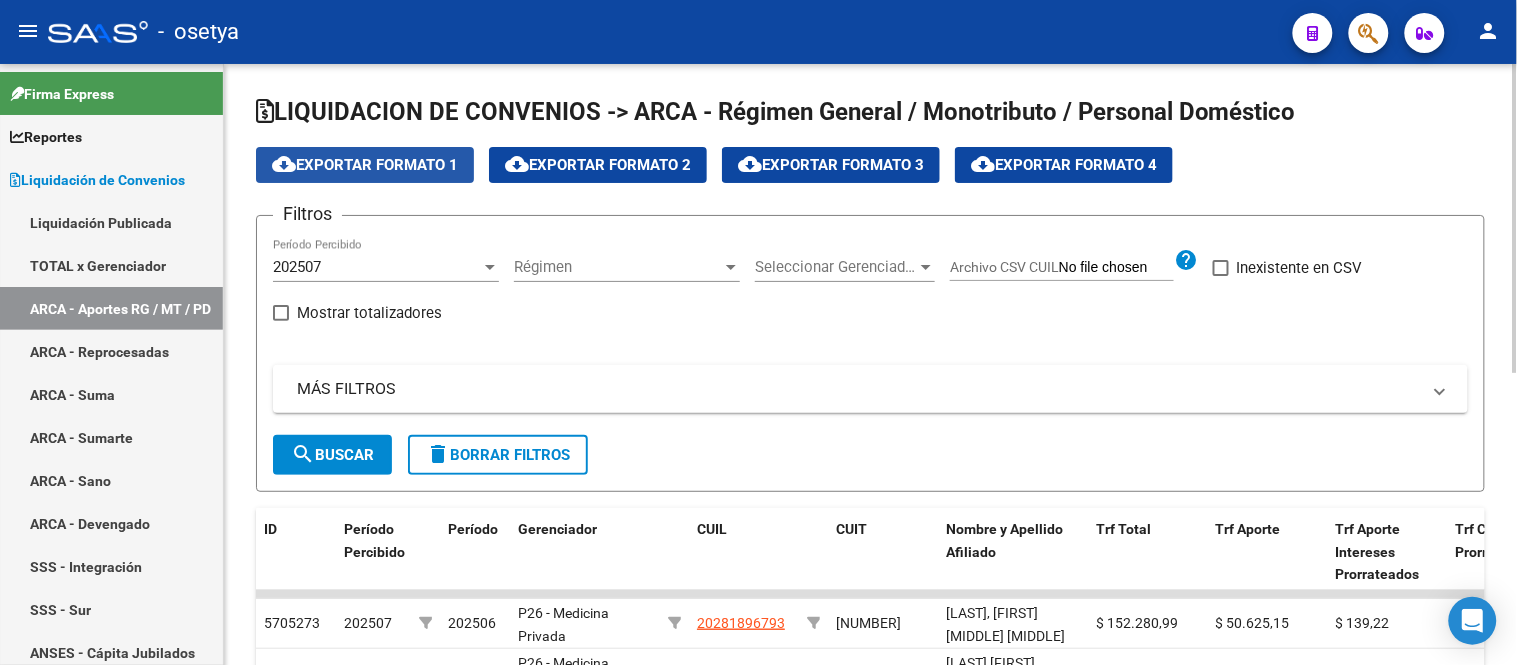 click on "cloud_download  Exportar Formato 1" 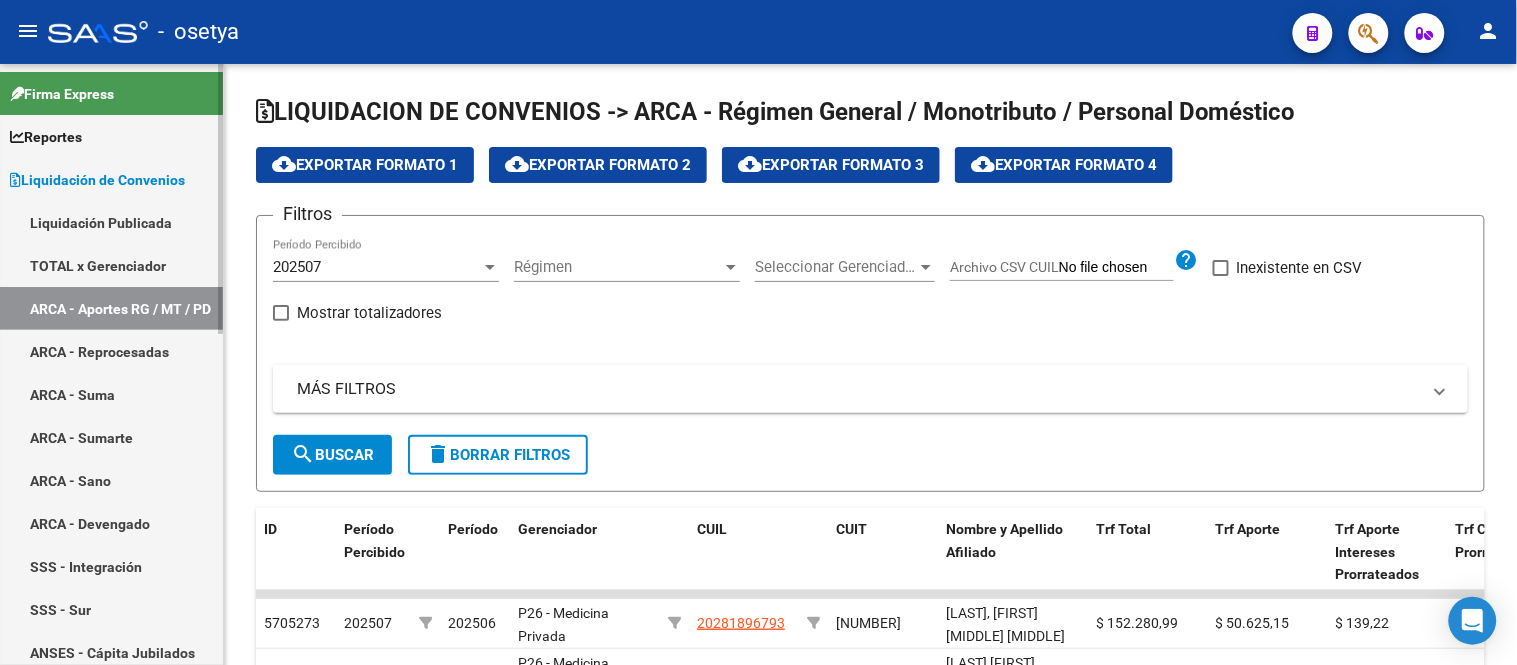click on "ARCA - Reprocesadas" at bounding box center (111, 351) 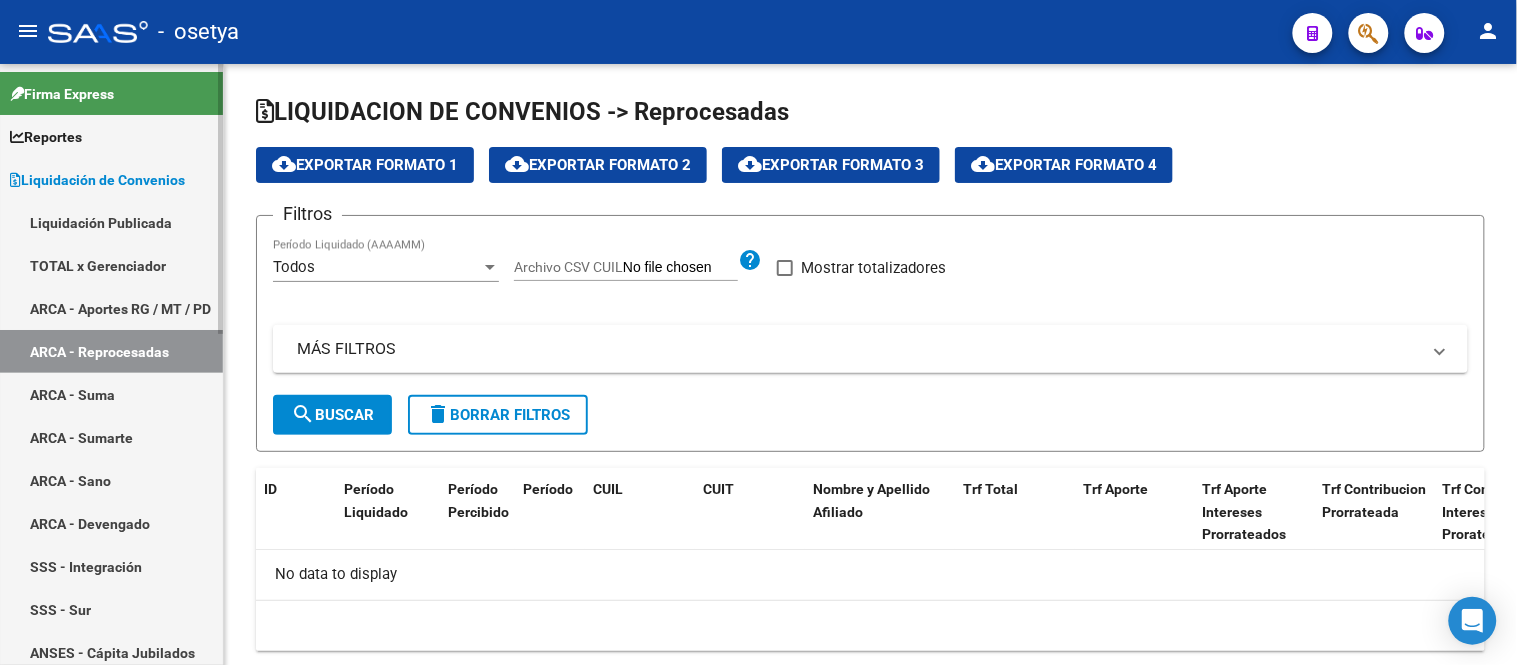 checkbox on "true" 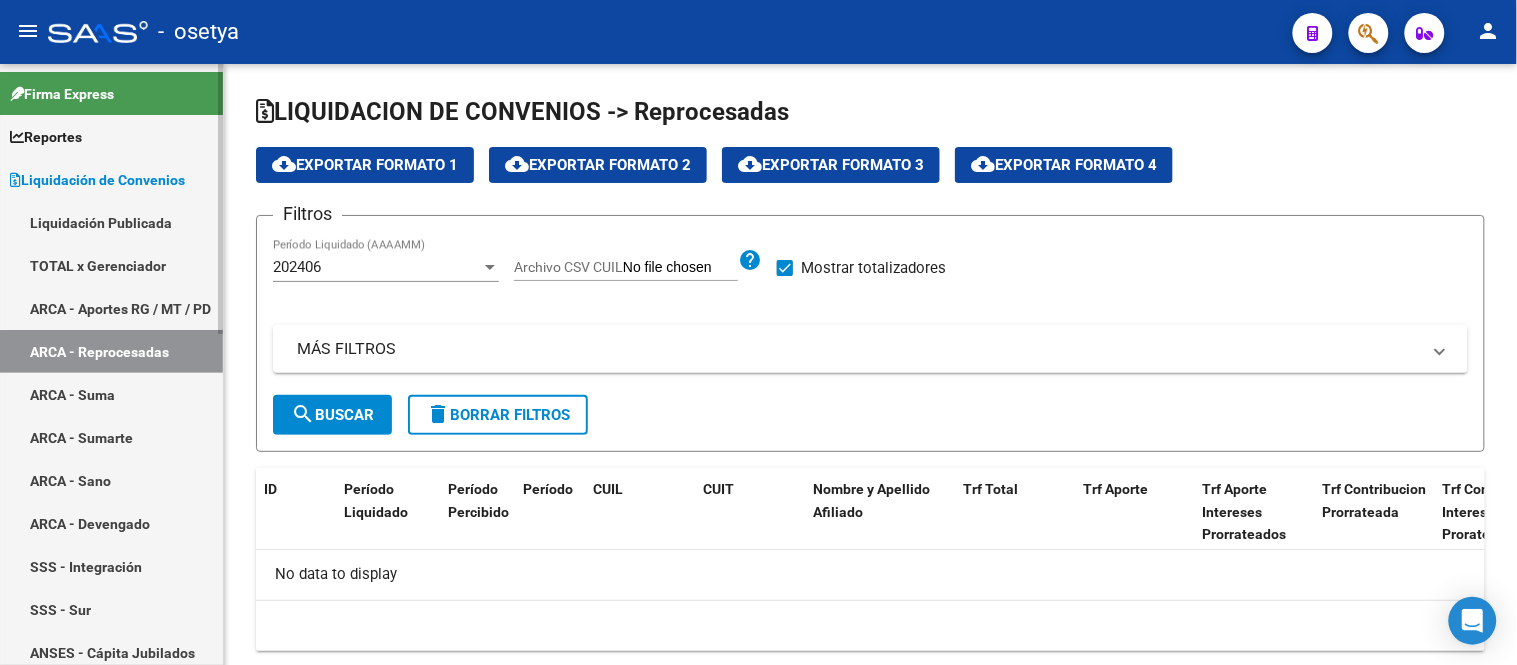 click on "ARCA - Suma" at bounding box center [111, 394] 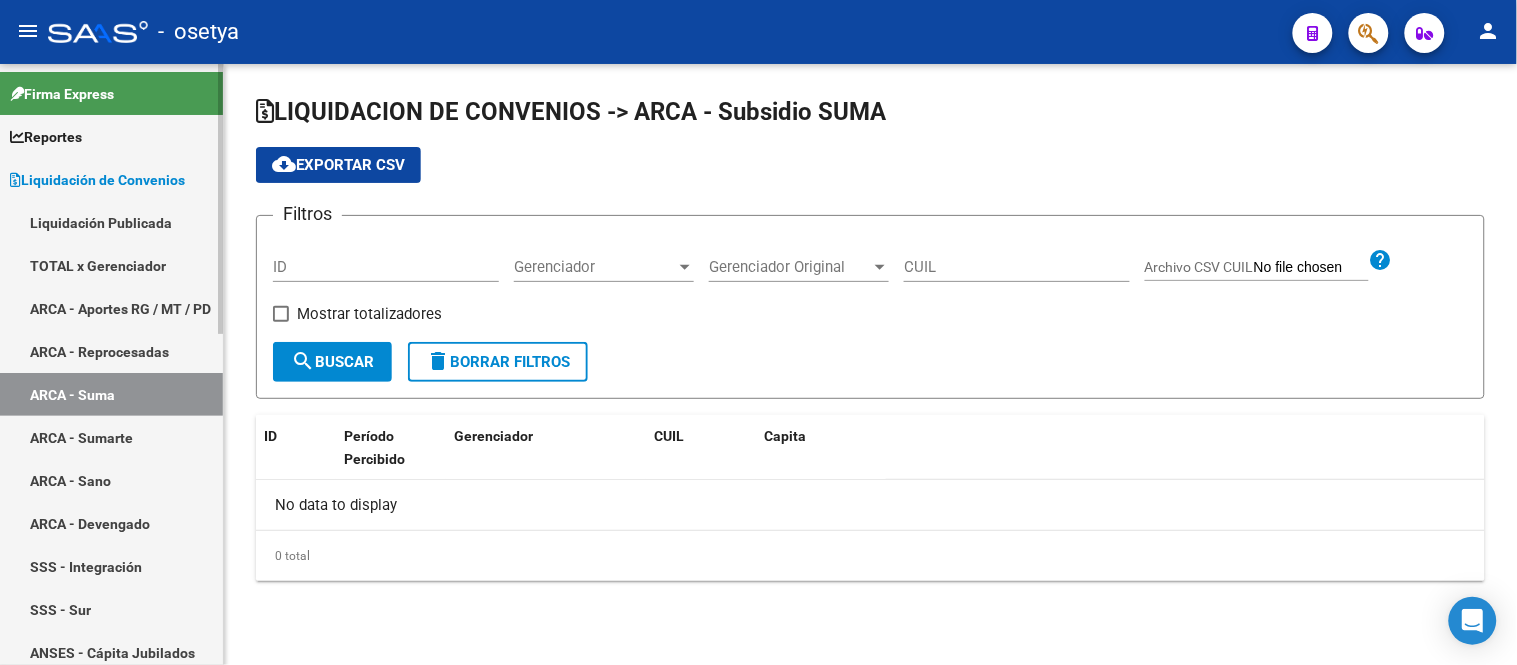 checkbox on "true" 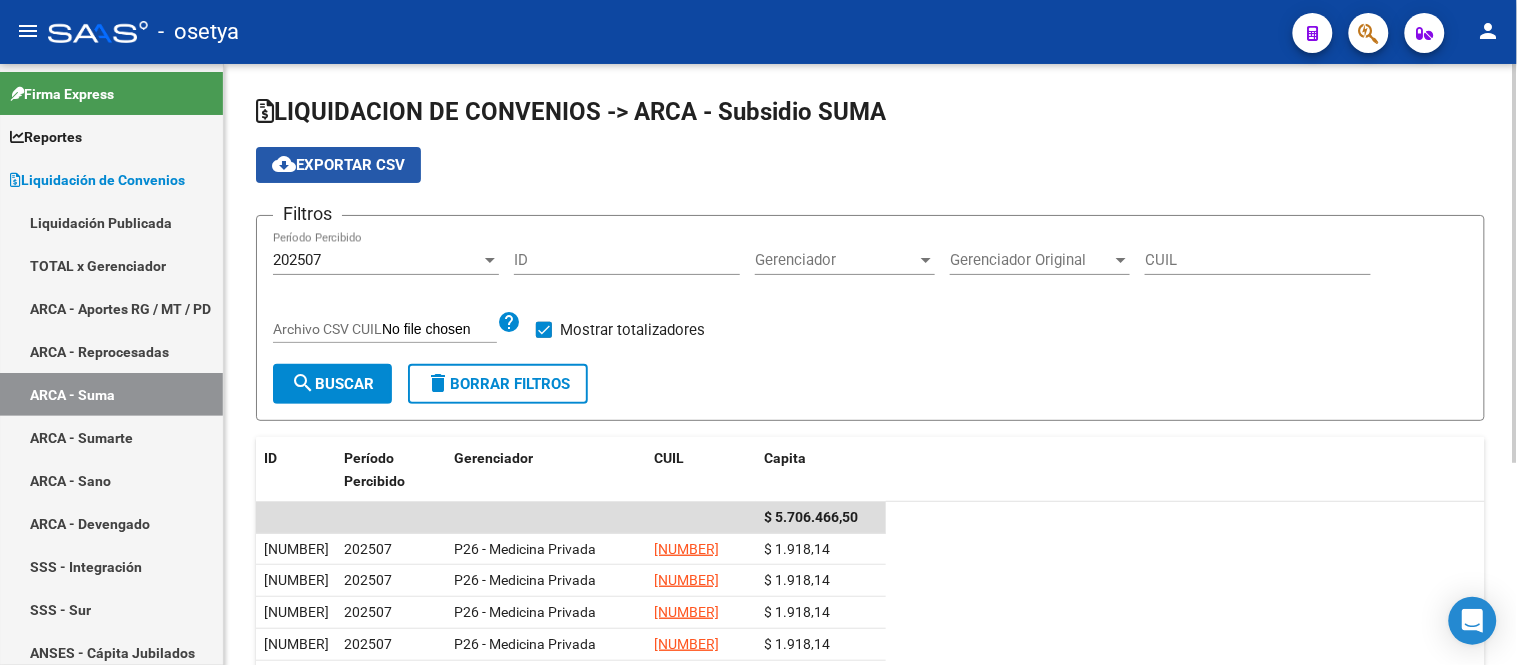 click on "cloud_download  Exportar CSV" 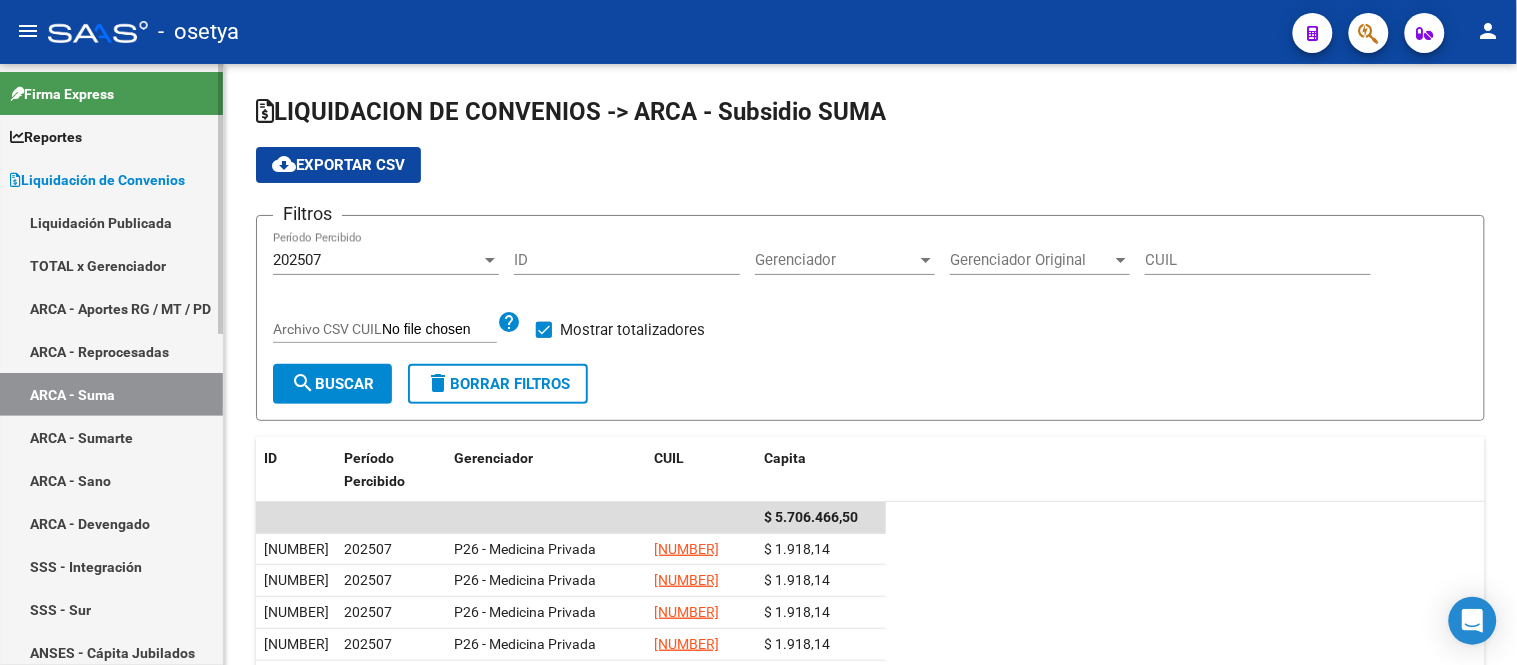 click on "ARCA - Sumarte" at bounding box center [111, 437] 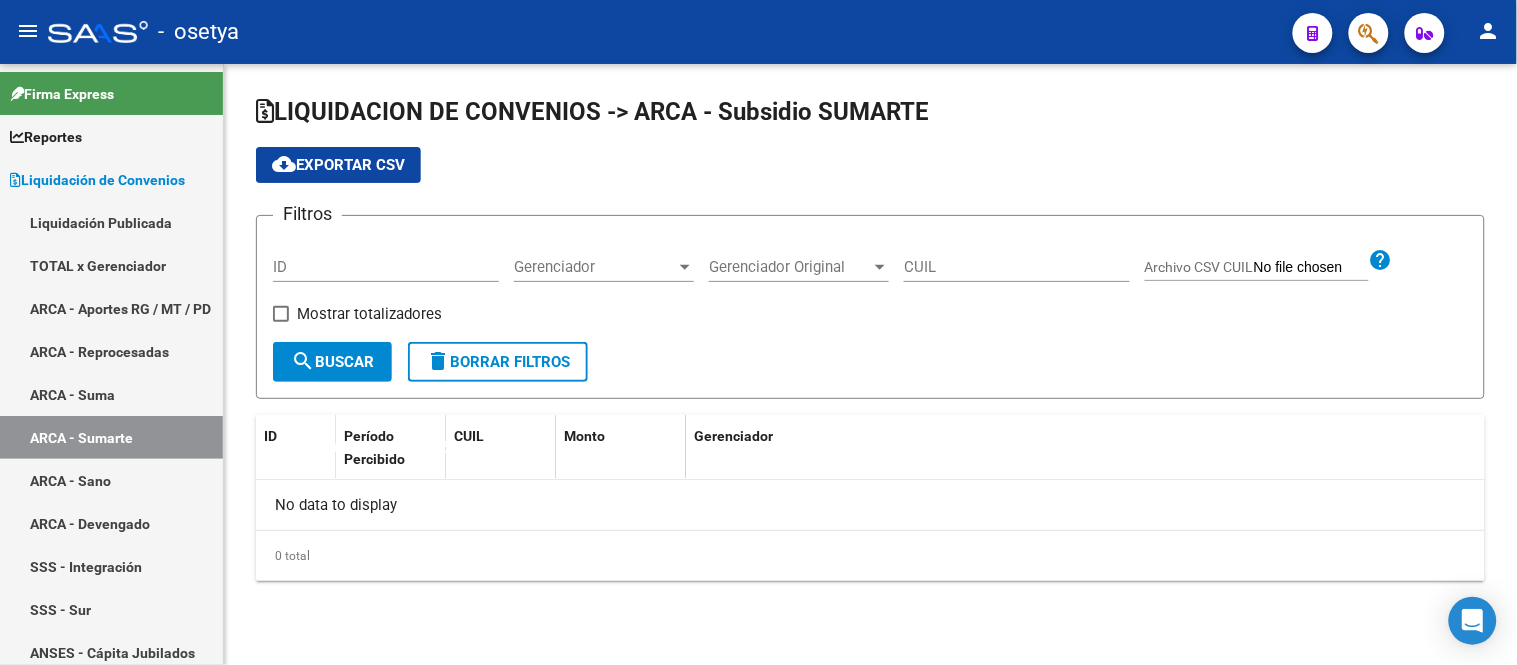 checkbox on "true" 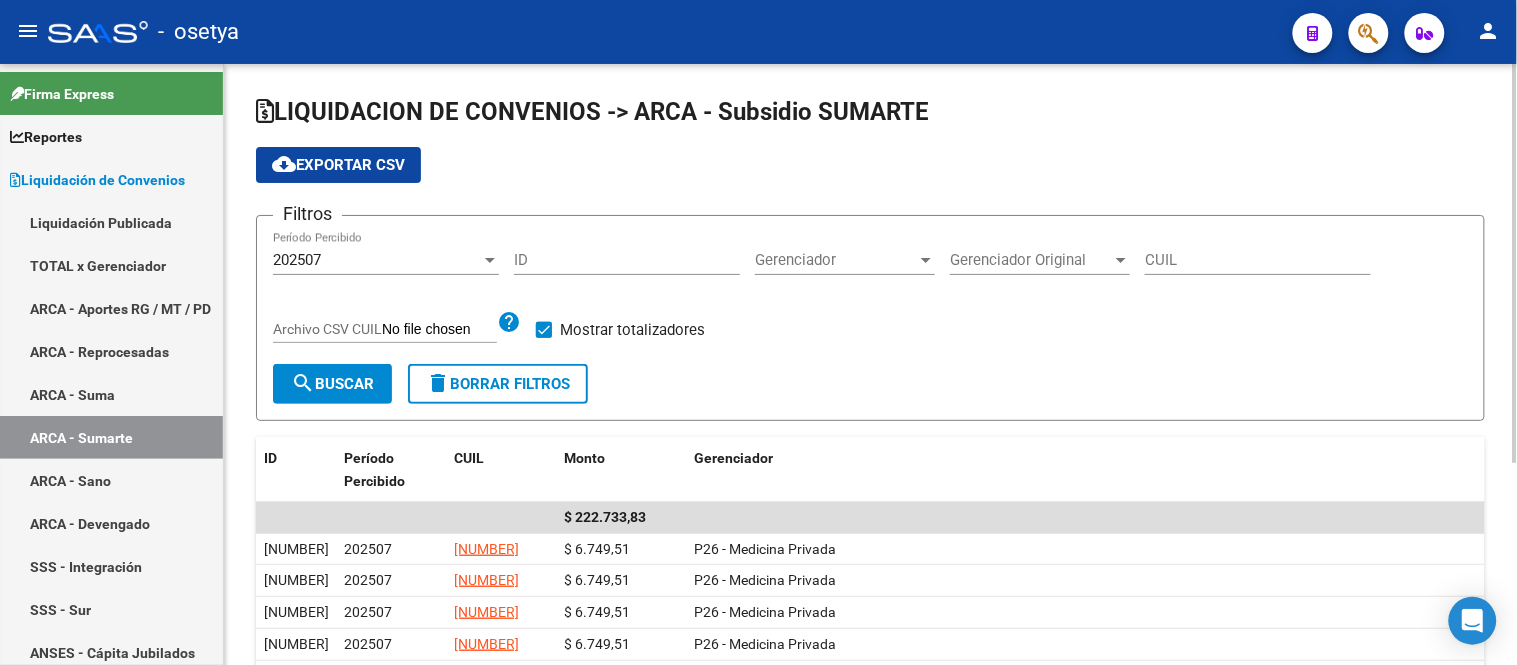 click on "cloud_download  Exportar CSV" 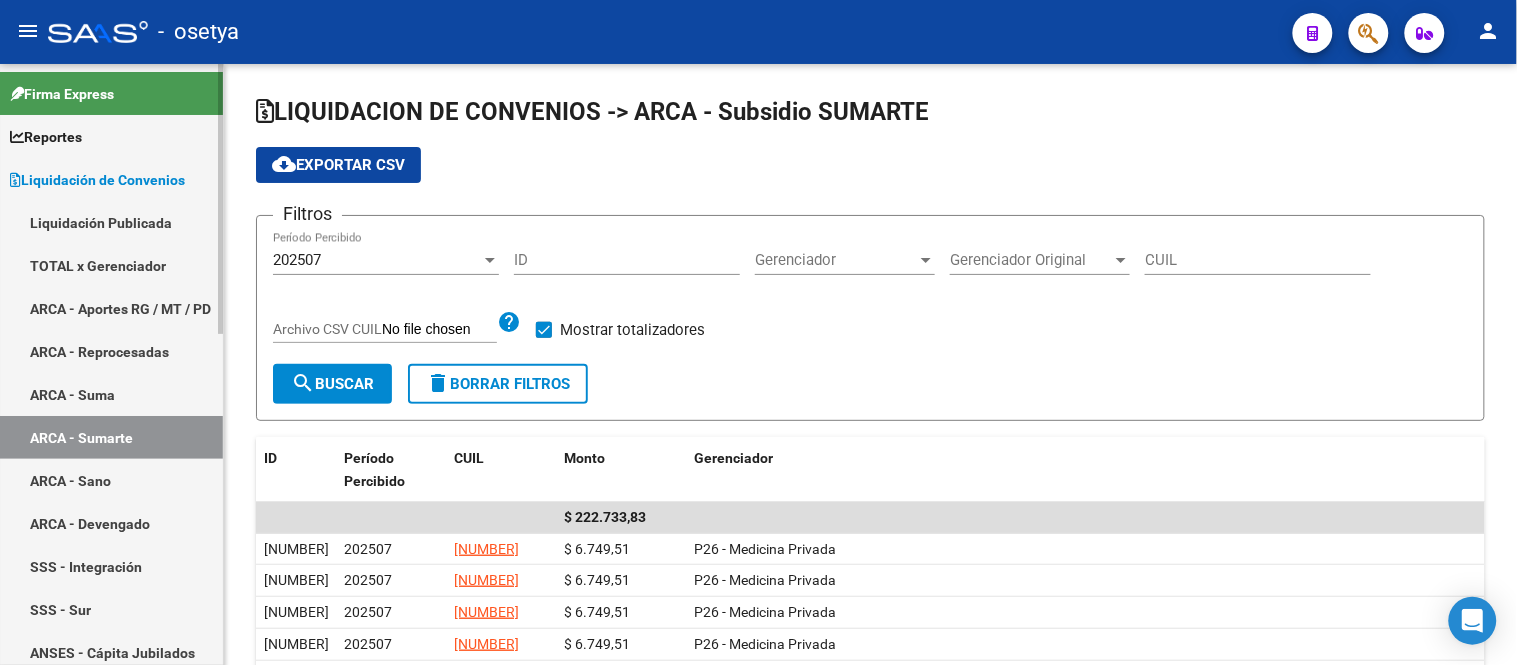 click on "ARCA - Sano" at bounding box center [111, 480] 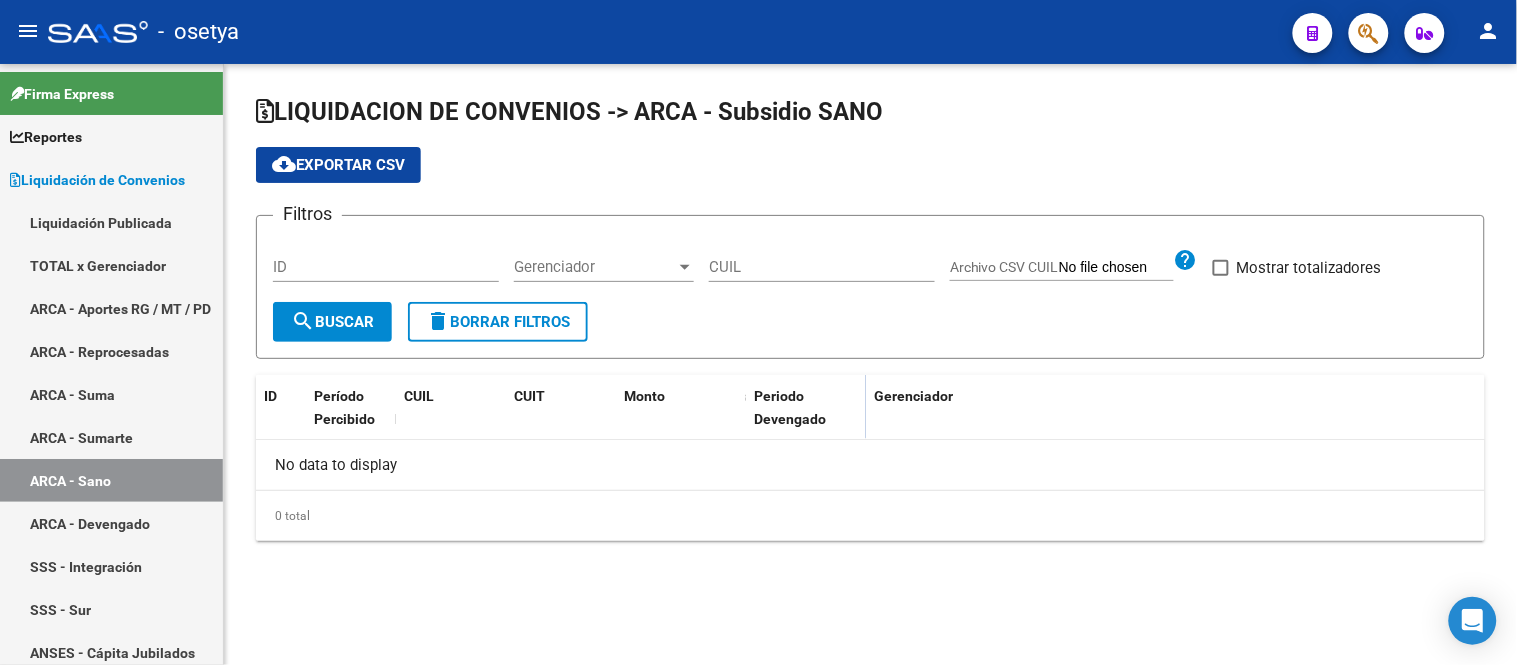 checkbox on "true" 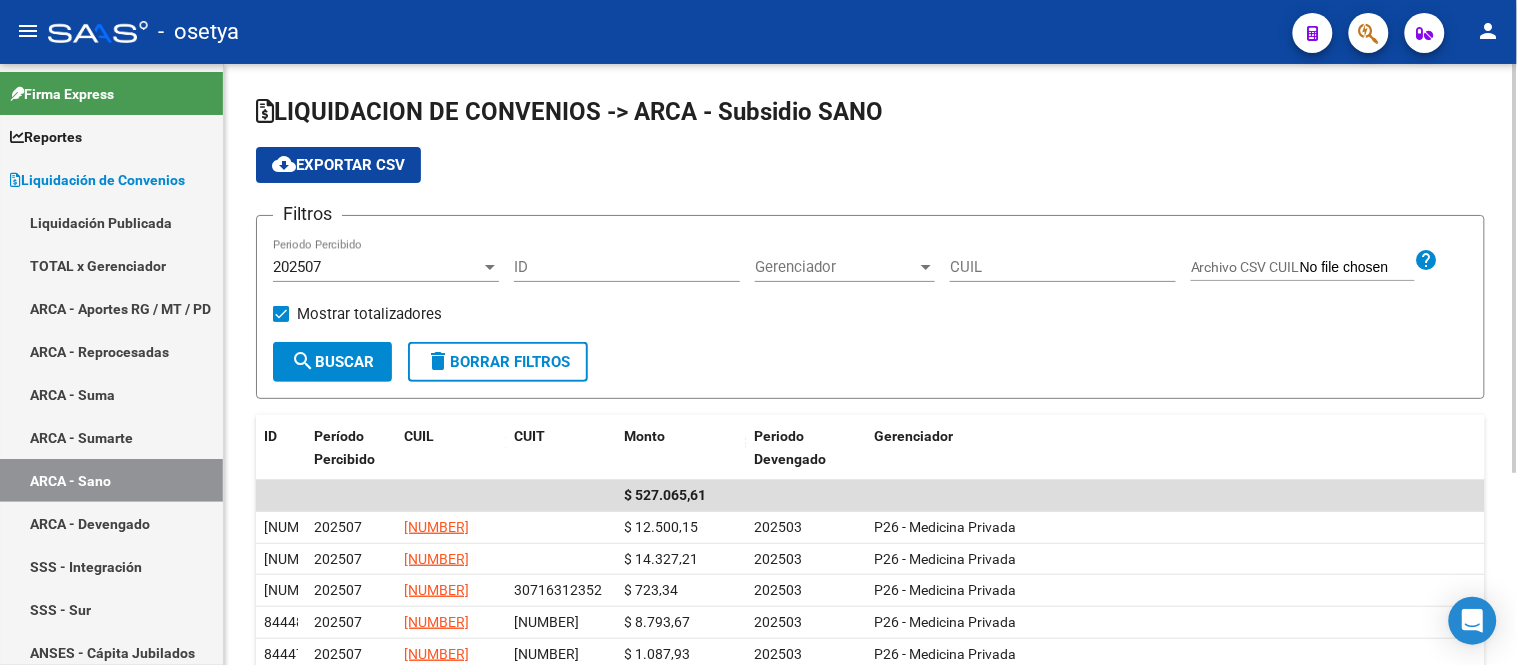 click on "cloud_download  Exportar CSV" 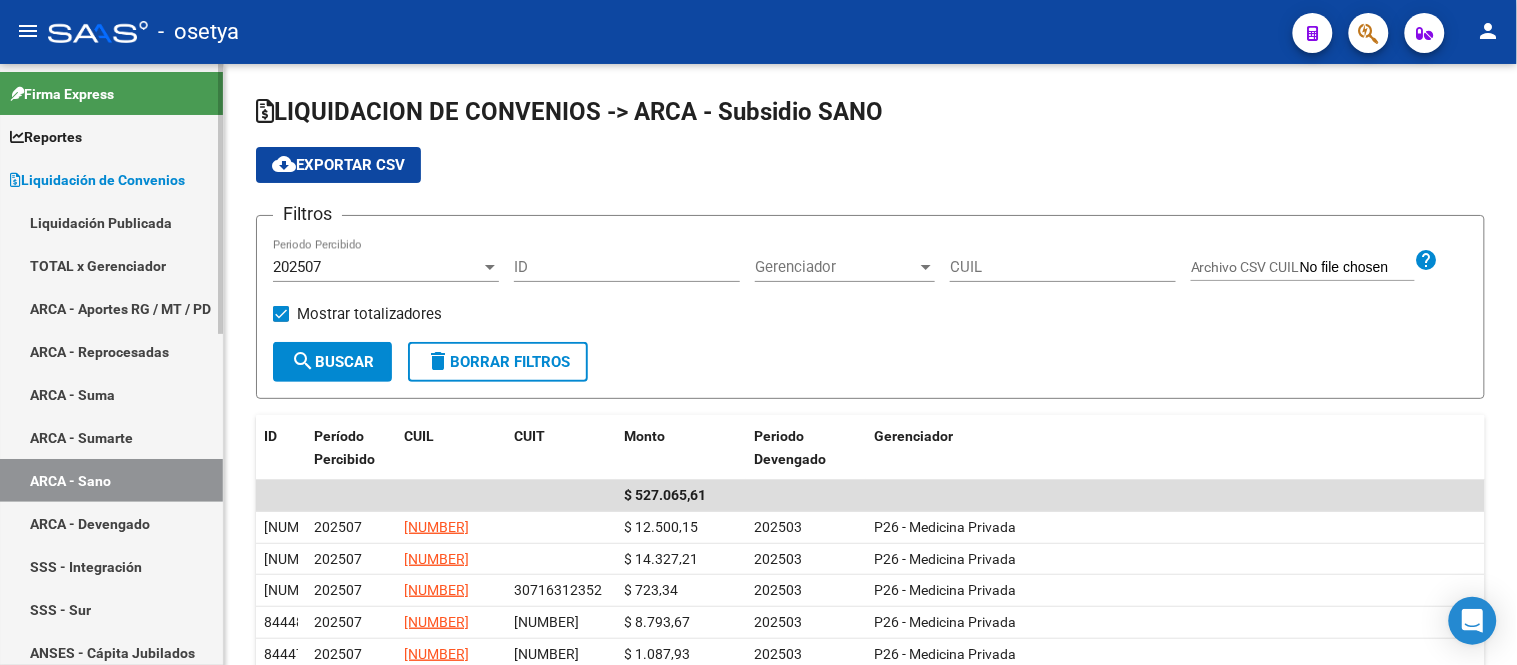 click on "ARCA - Devengado" at bounding box center [111, 523] 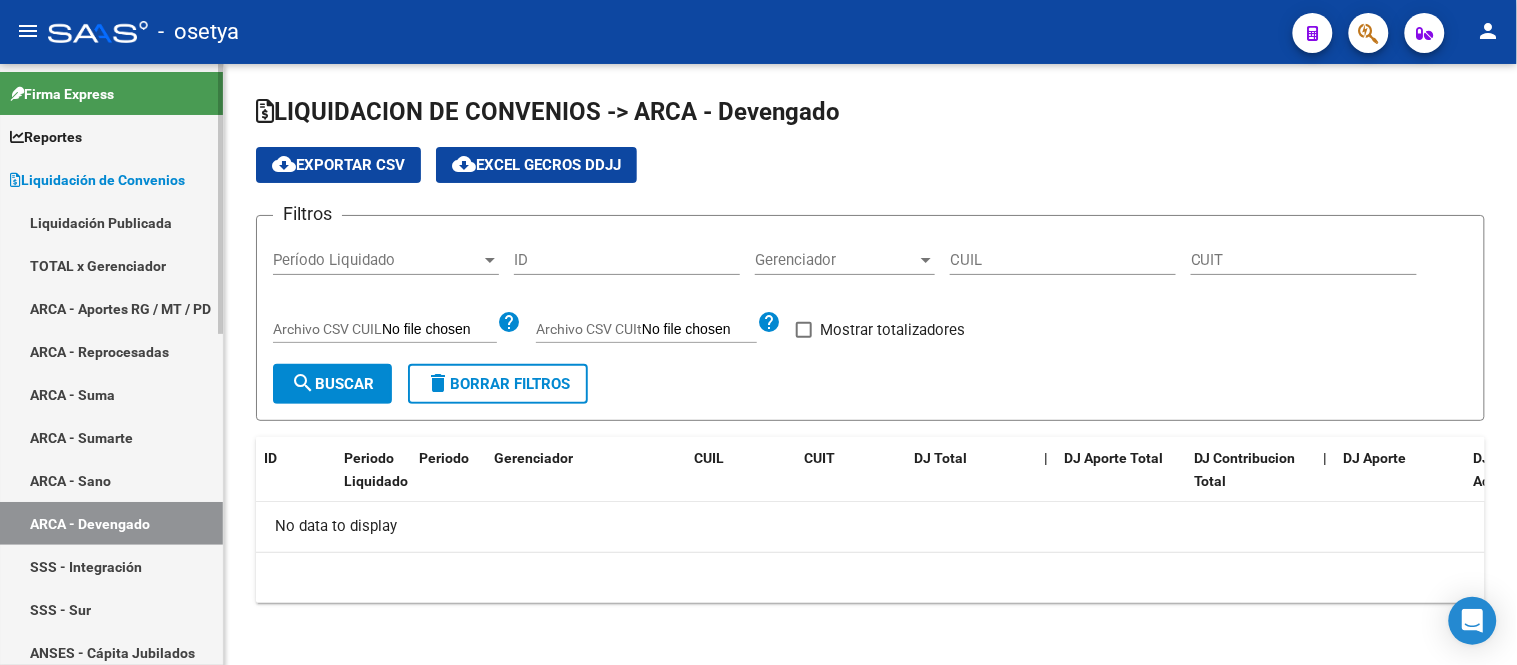 click on "SSS - Integración" at bounding box center (111, 566) 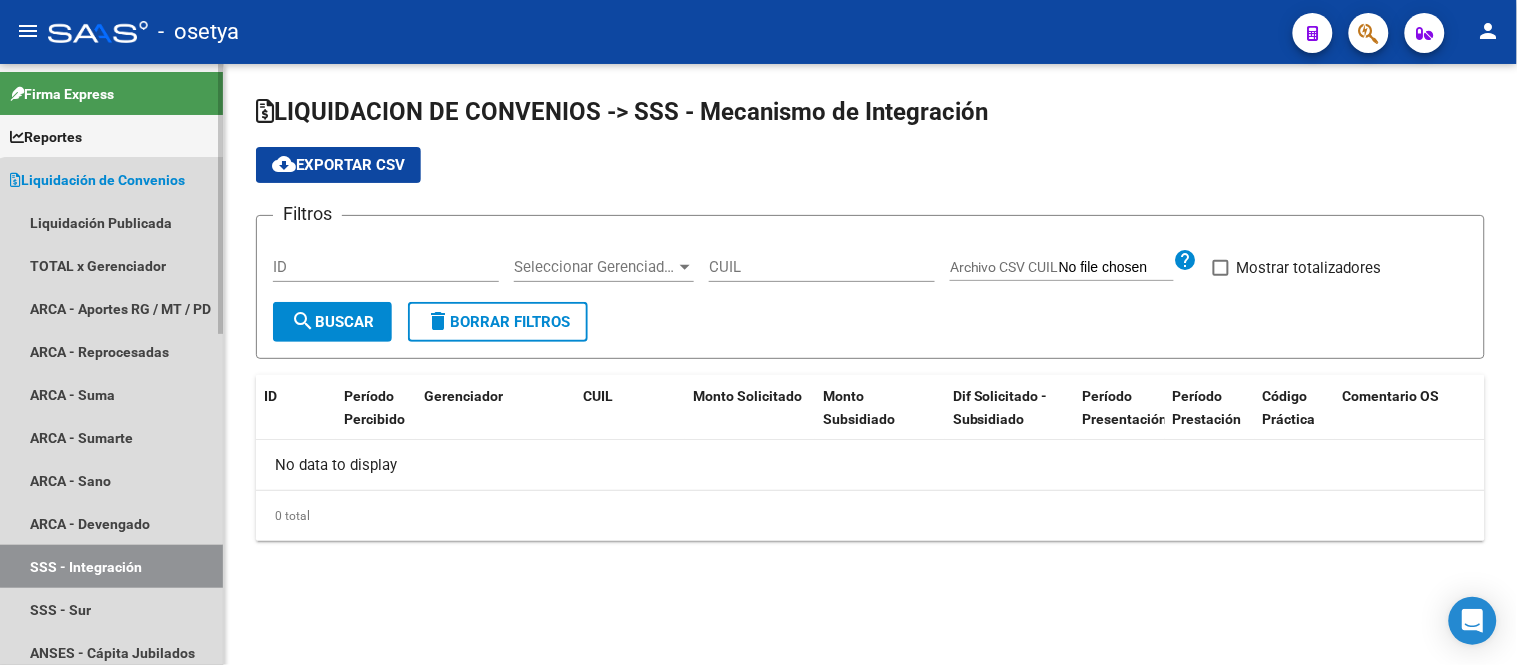 checkbox on "true" 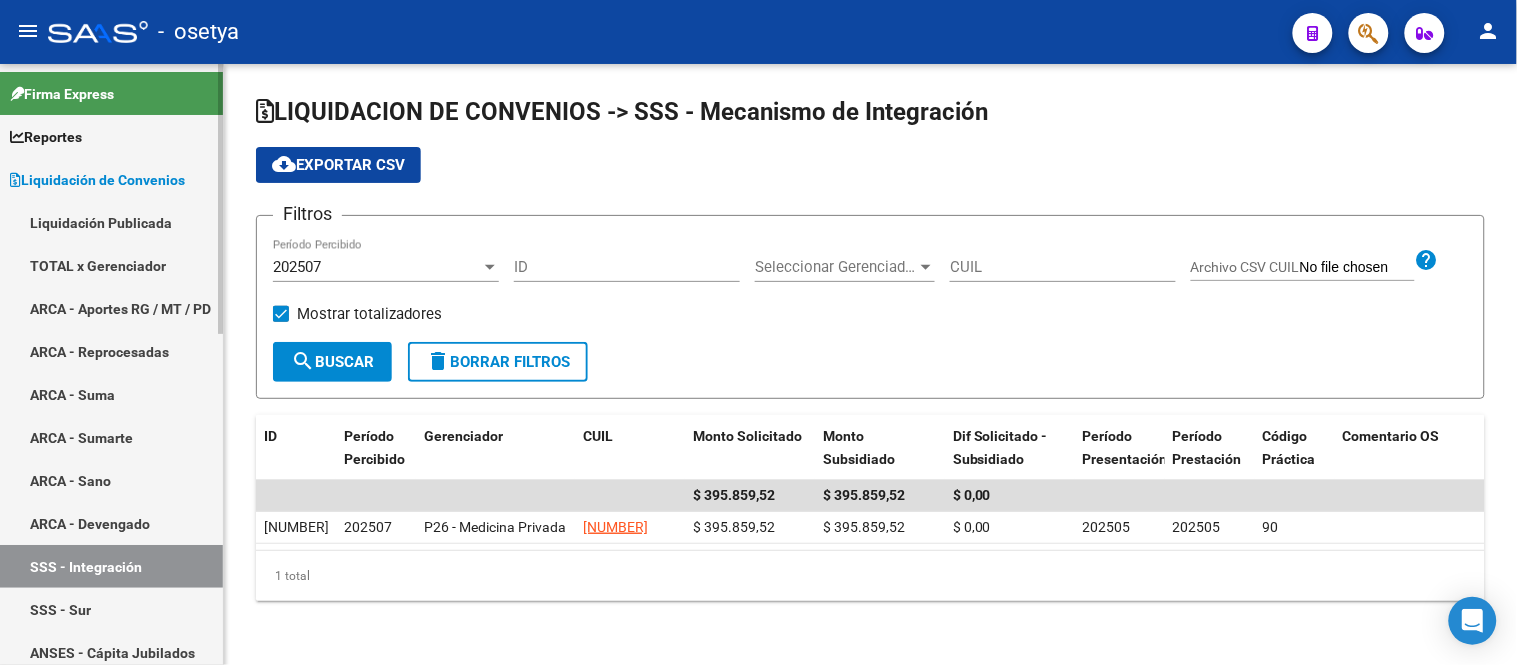 scroll, scrollTop: 111, scrollLeft: 0, axis: vertical 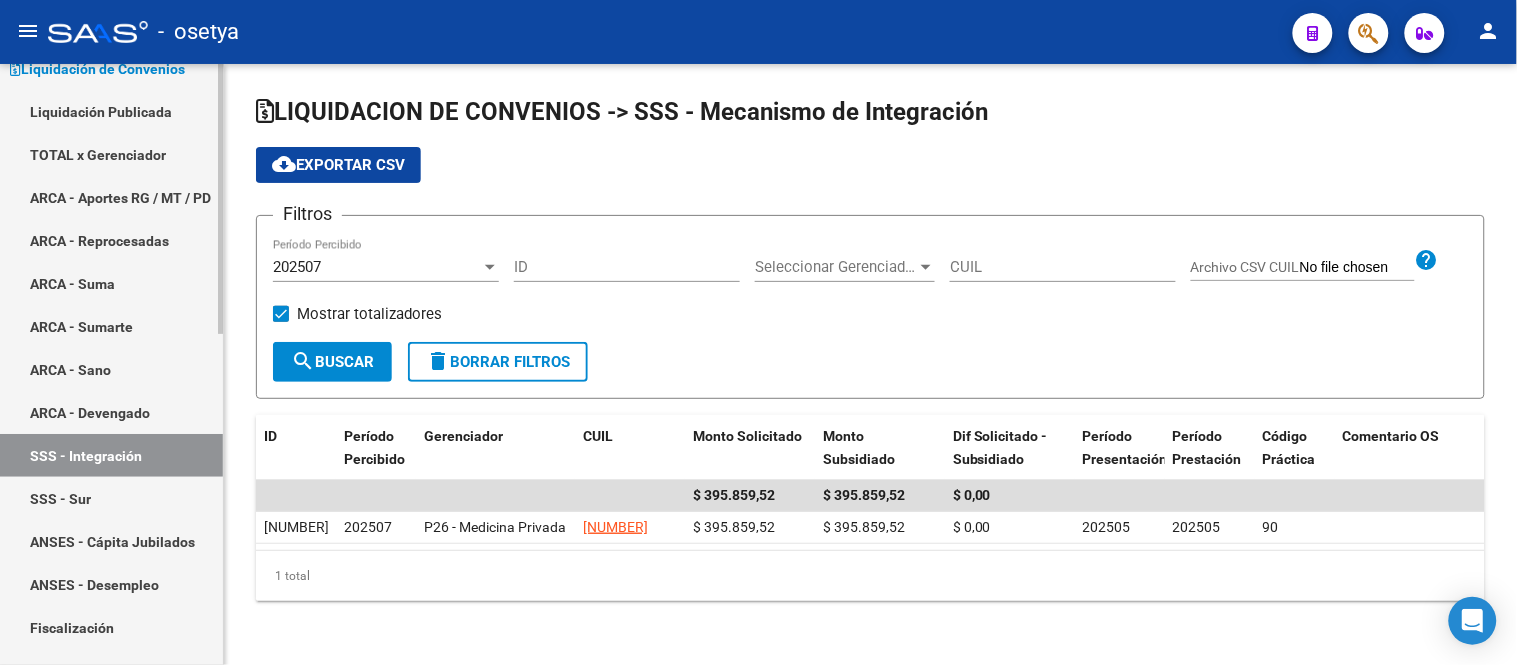 click on "SSS - Sur" at bounding box center (111, 498) 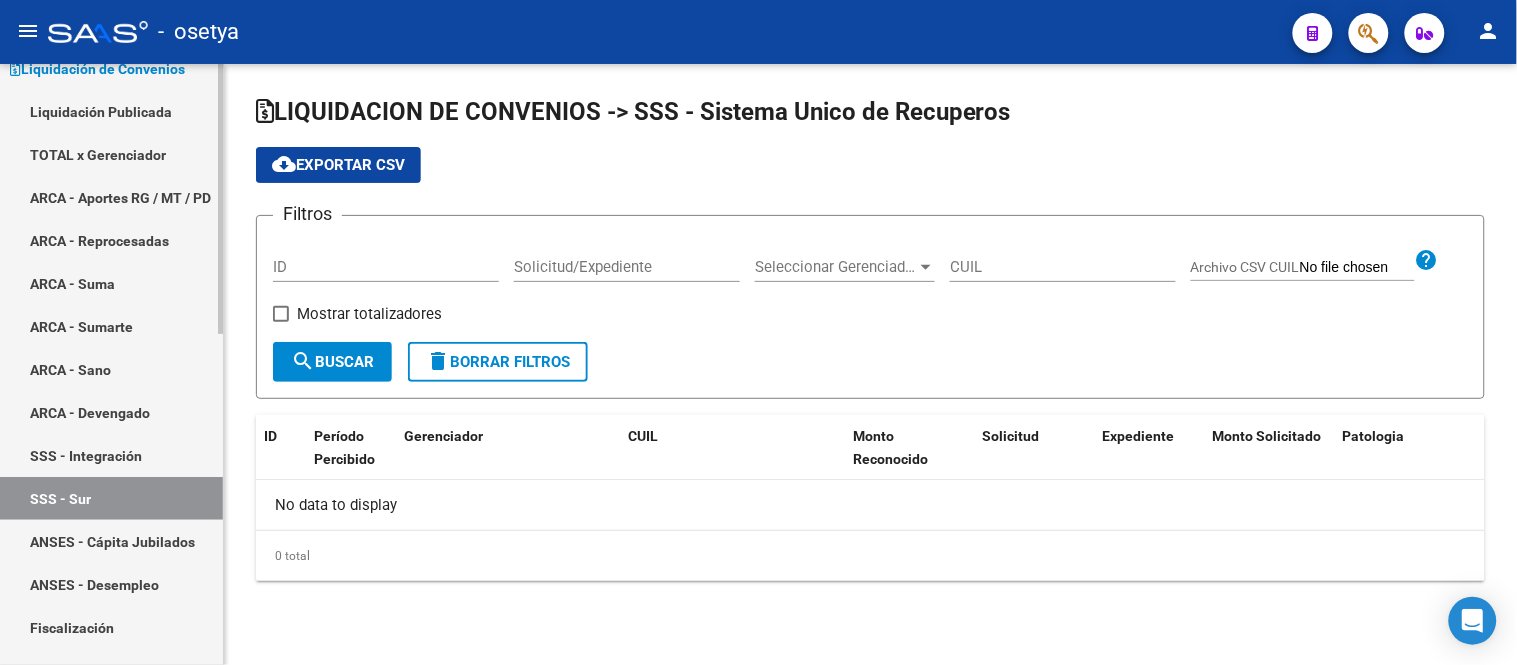 checkbox on "true" 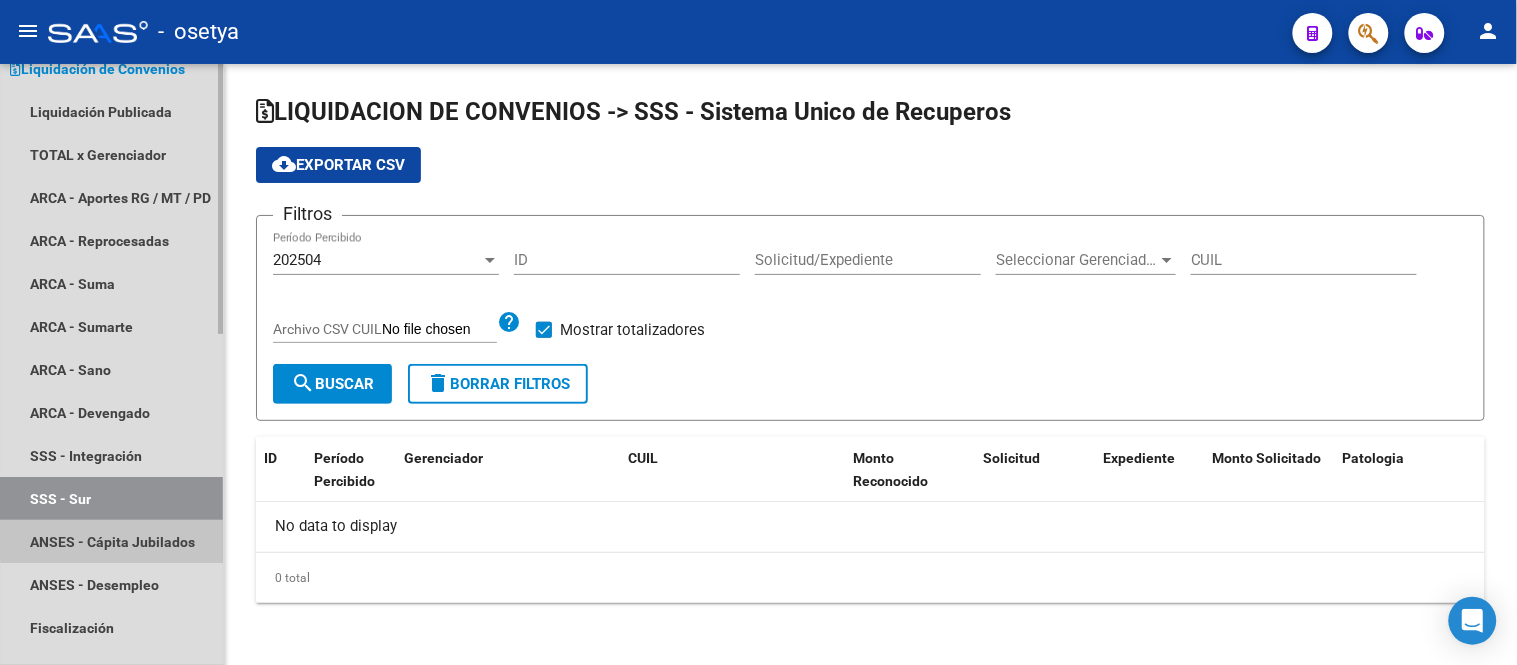 click on "ANSES - Cápita Jubilados" at bounding box center (111, 541) 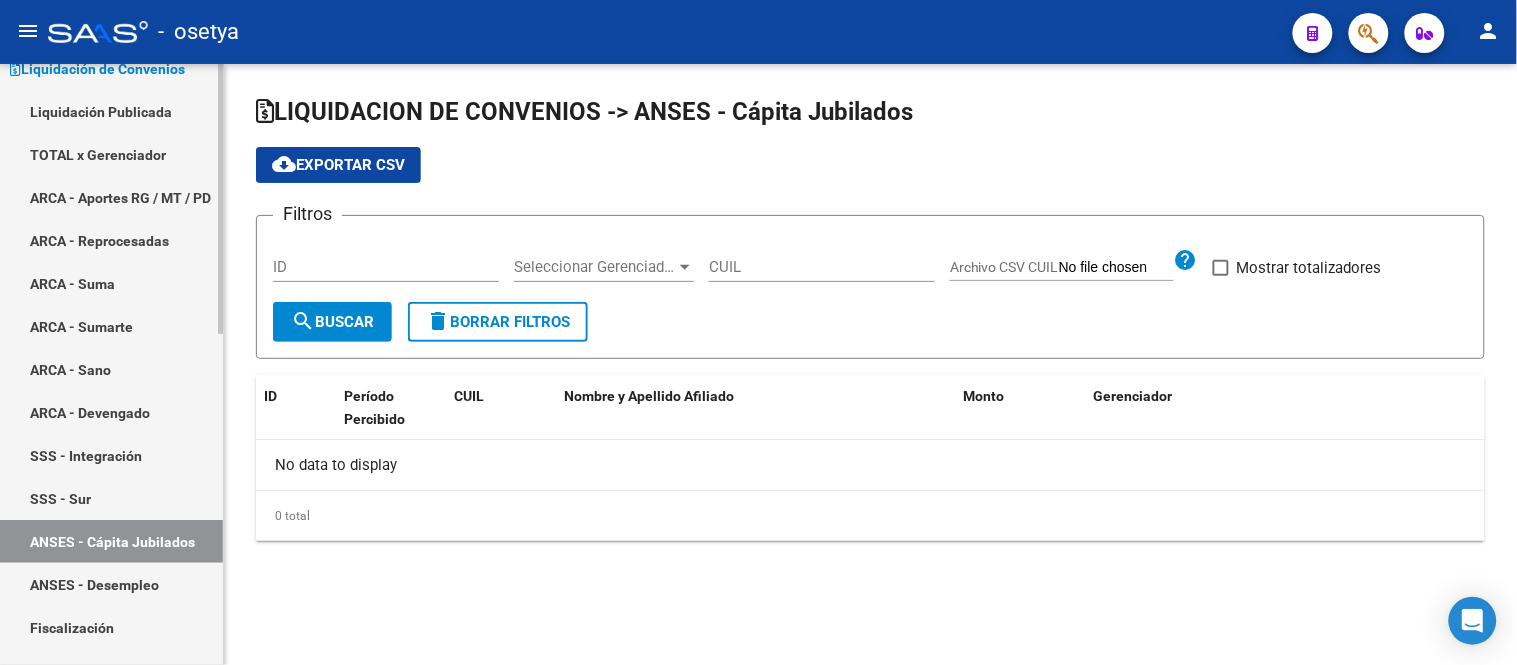 checkbox on "true" 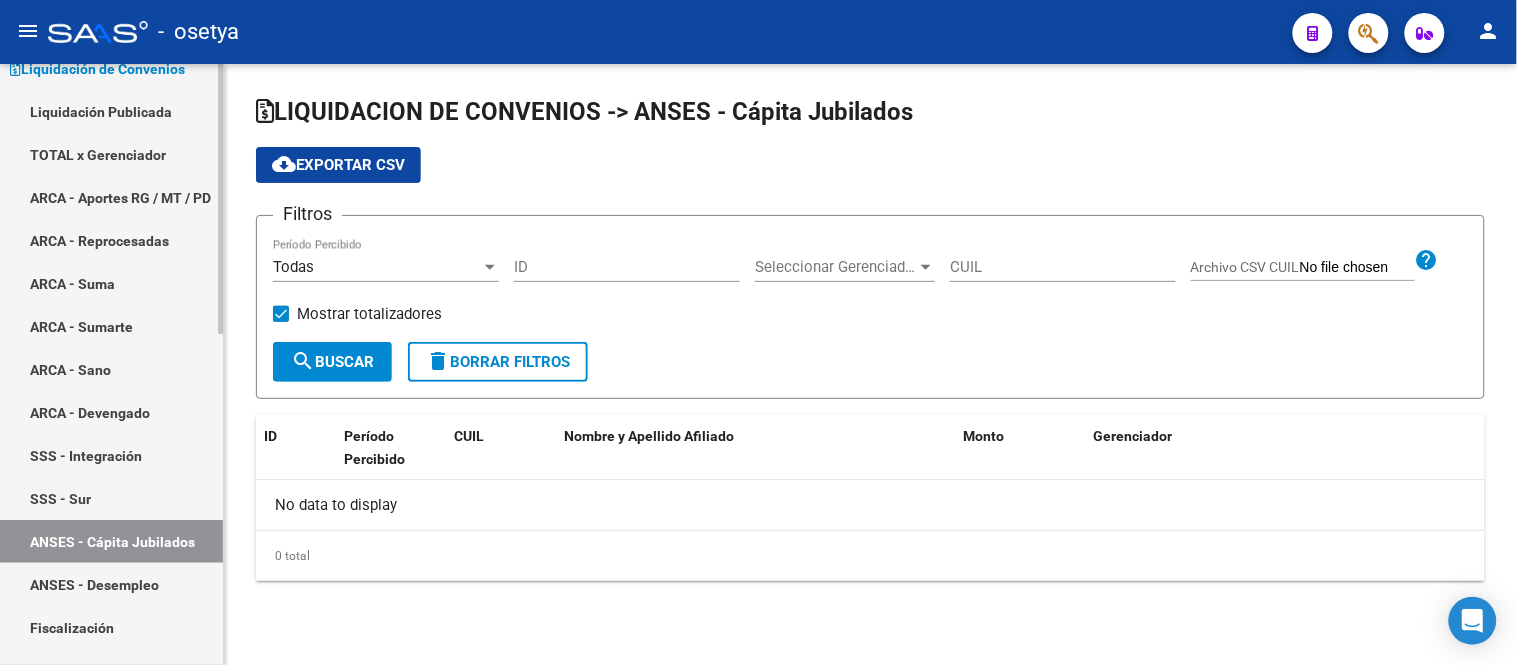 click on "ANSES - Desempleo" at bounding box center [111, 584] 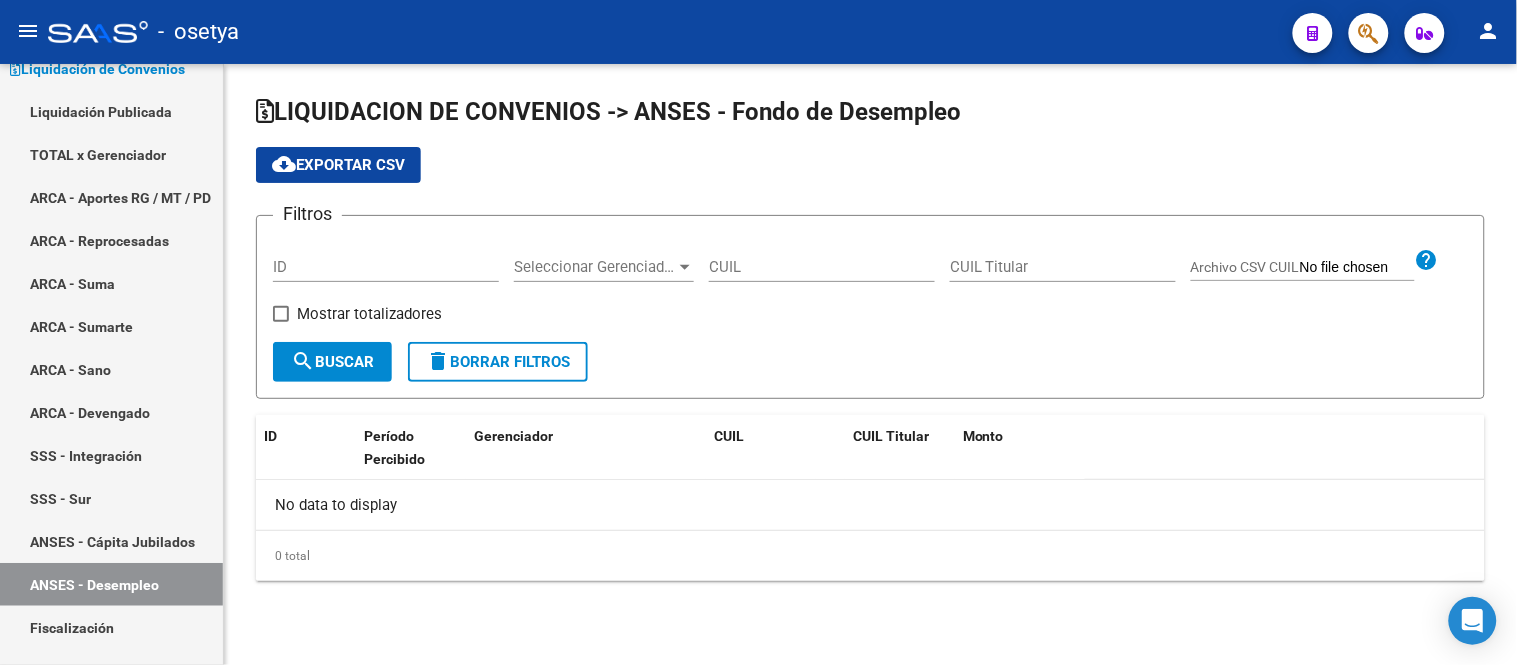 checkbox on "true" 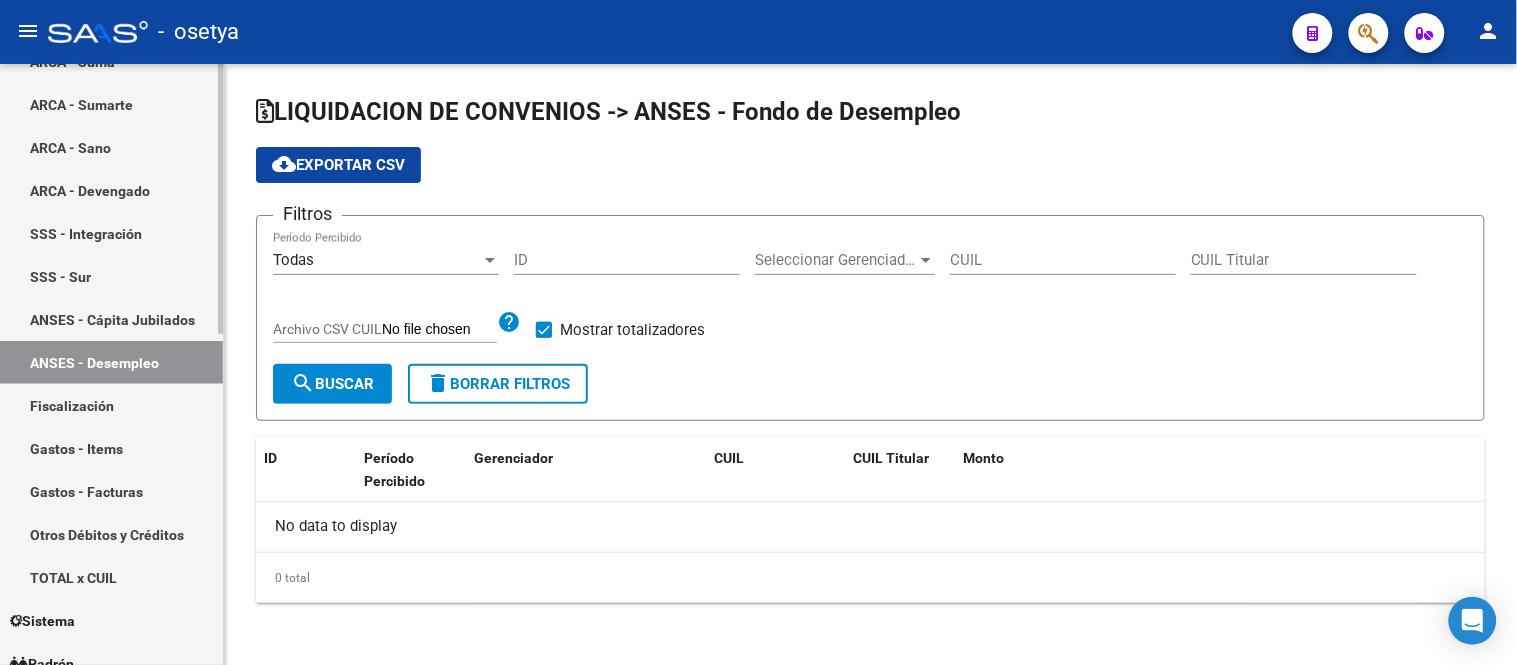 scroll, scrollTop: 444, scrollLeft: 0, axis: vertical 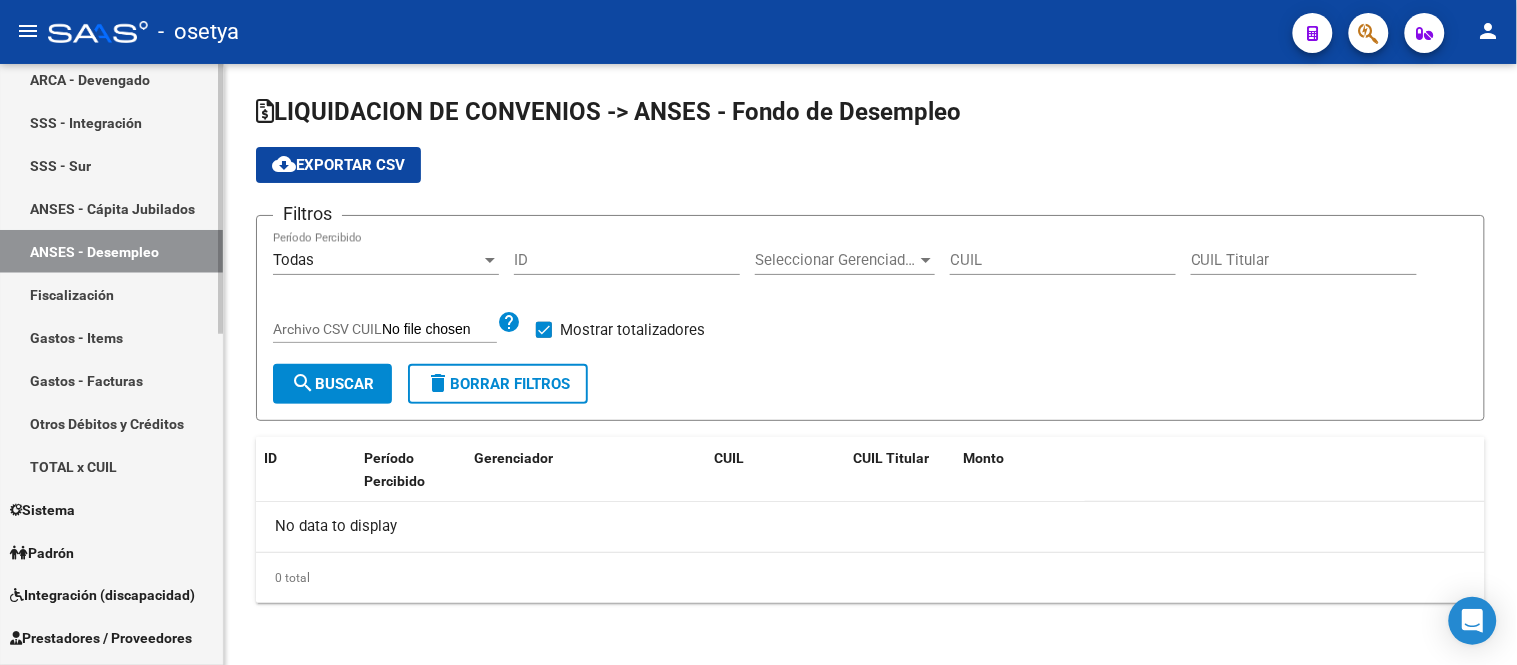 click on "Fiscalización" at bounding box center [111, 294] 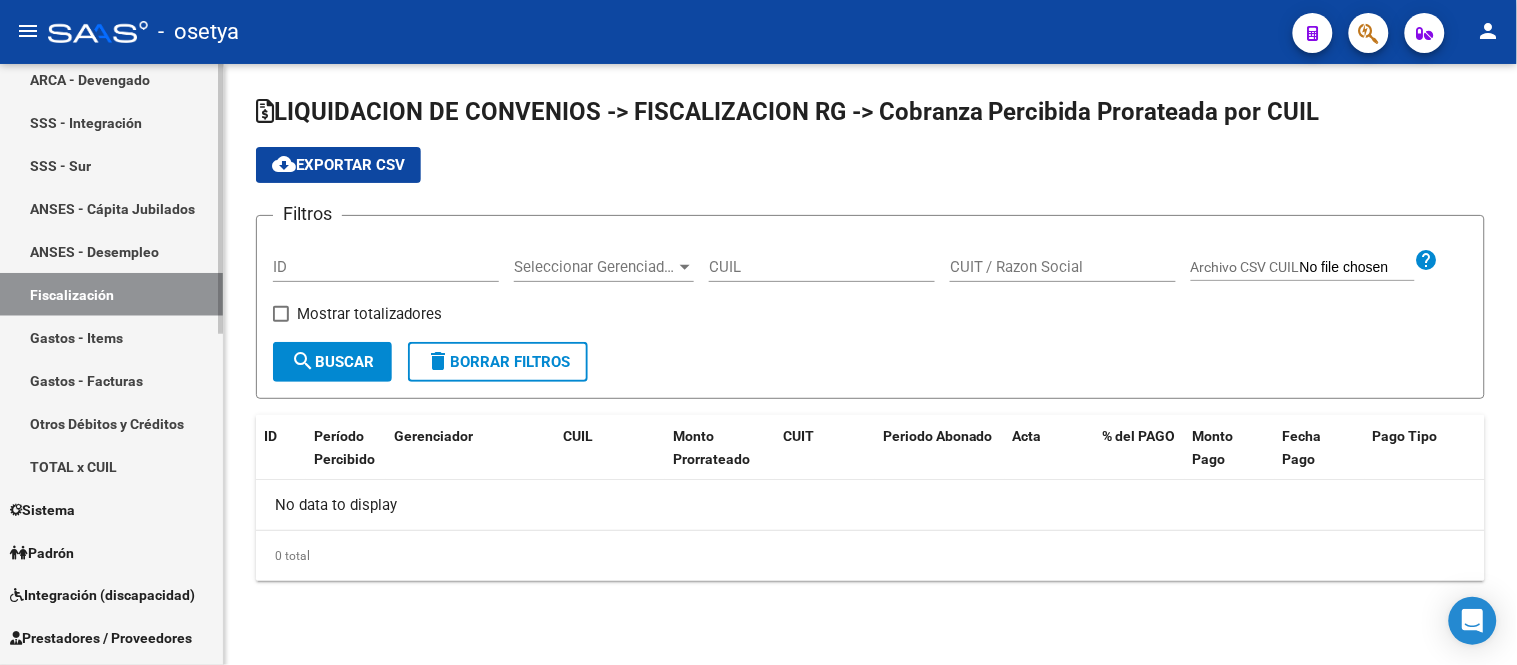 checkbox on "true" 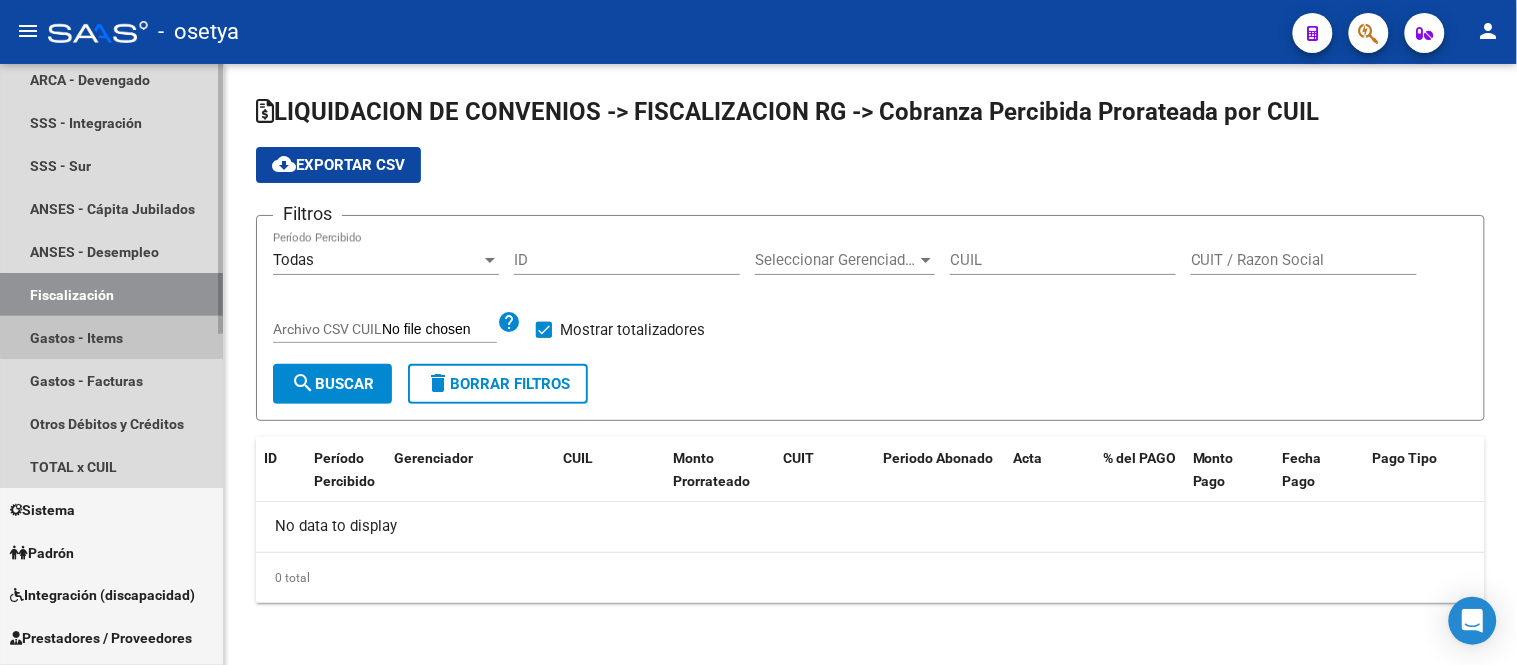 click on "Gastos - Items" at bounding box center (111, 337) 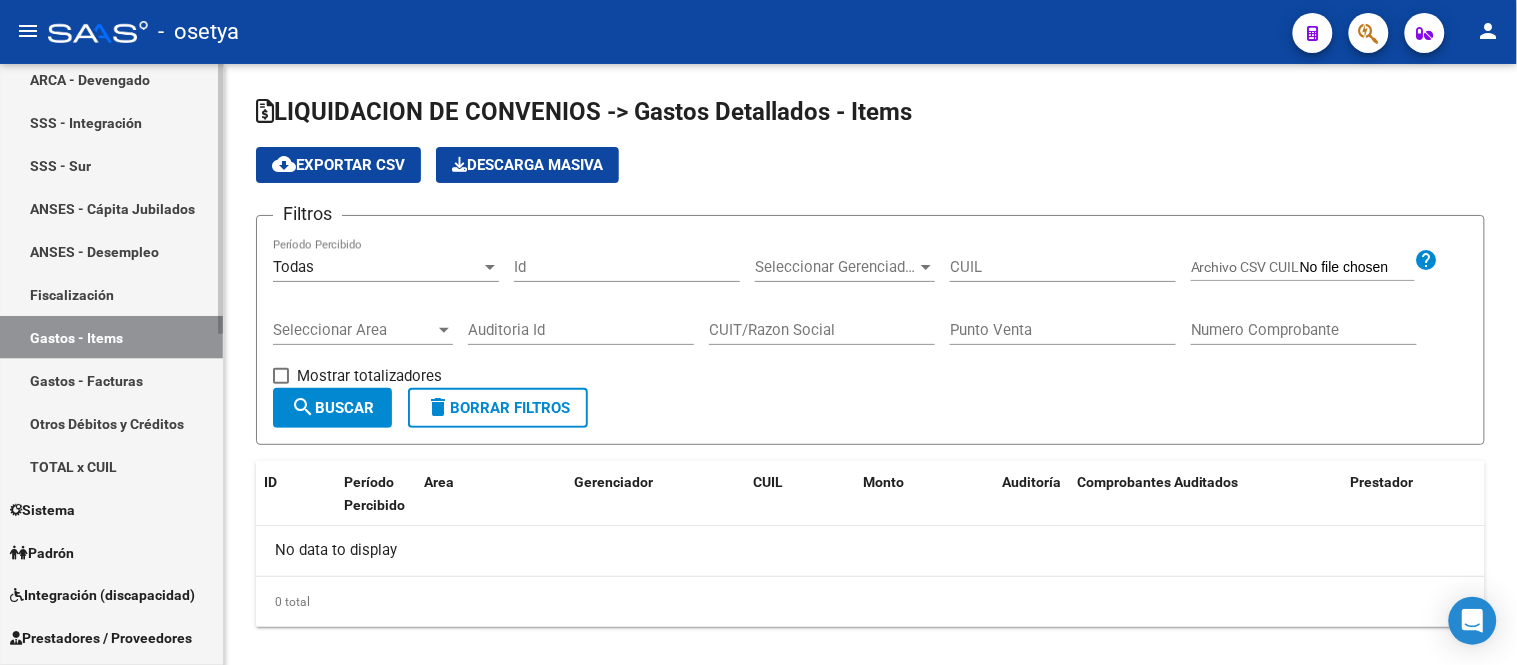 click on "Gastos - Facturas" at bounding box center (111, 380) 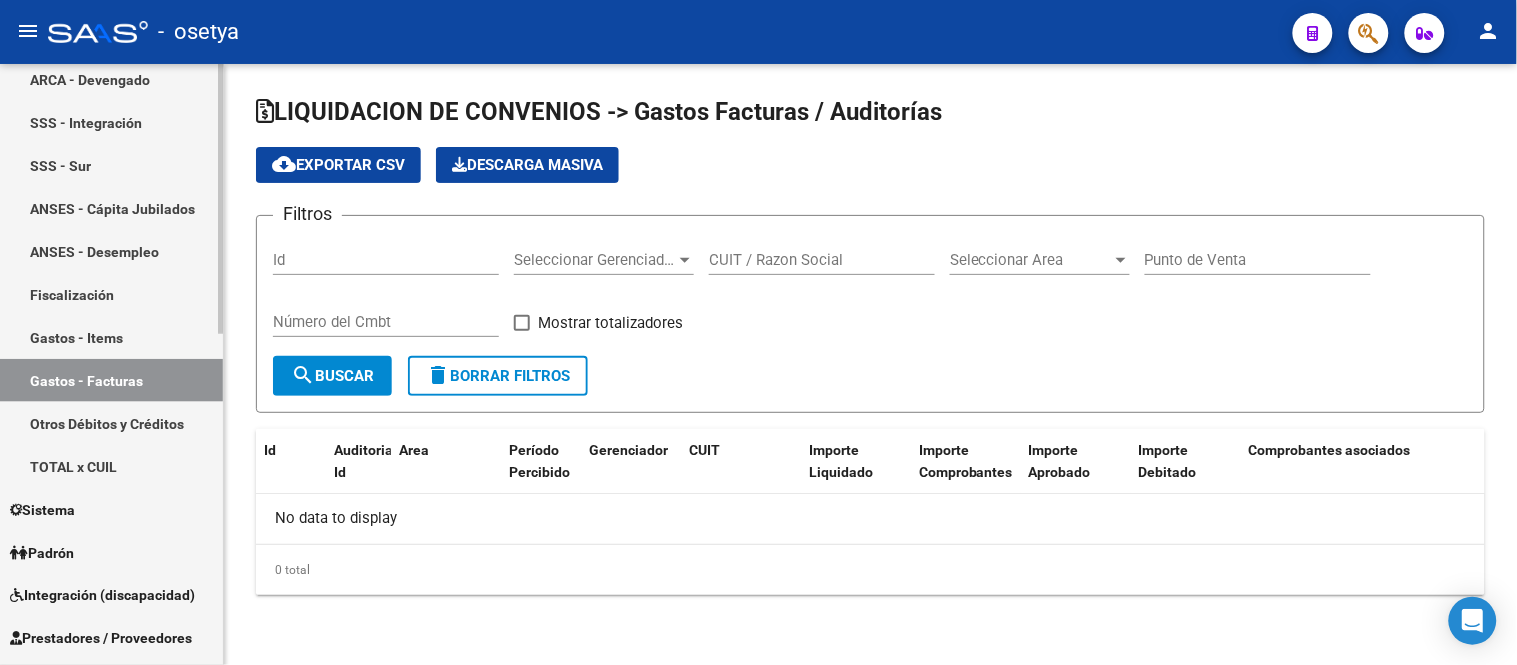 checkbox on "true" 